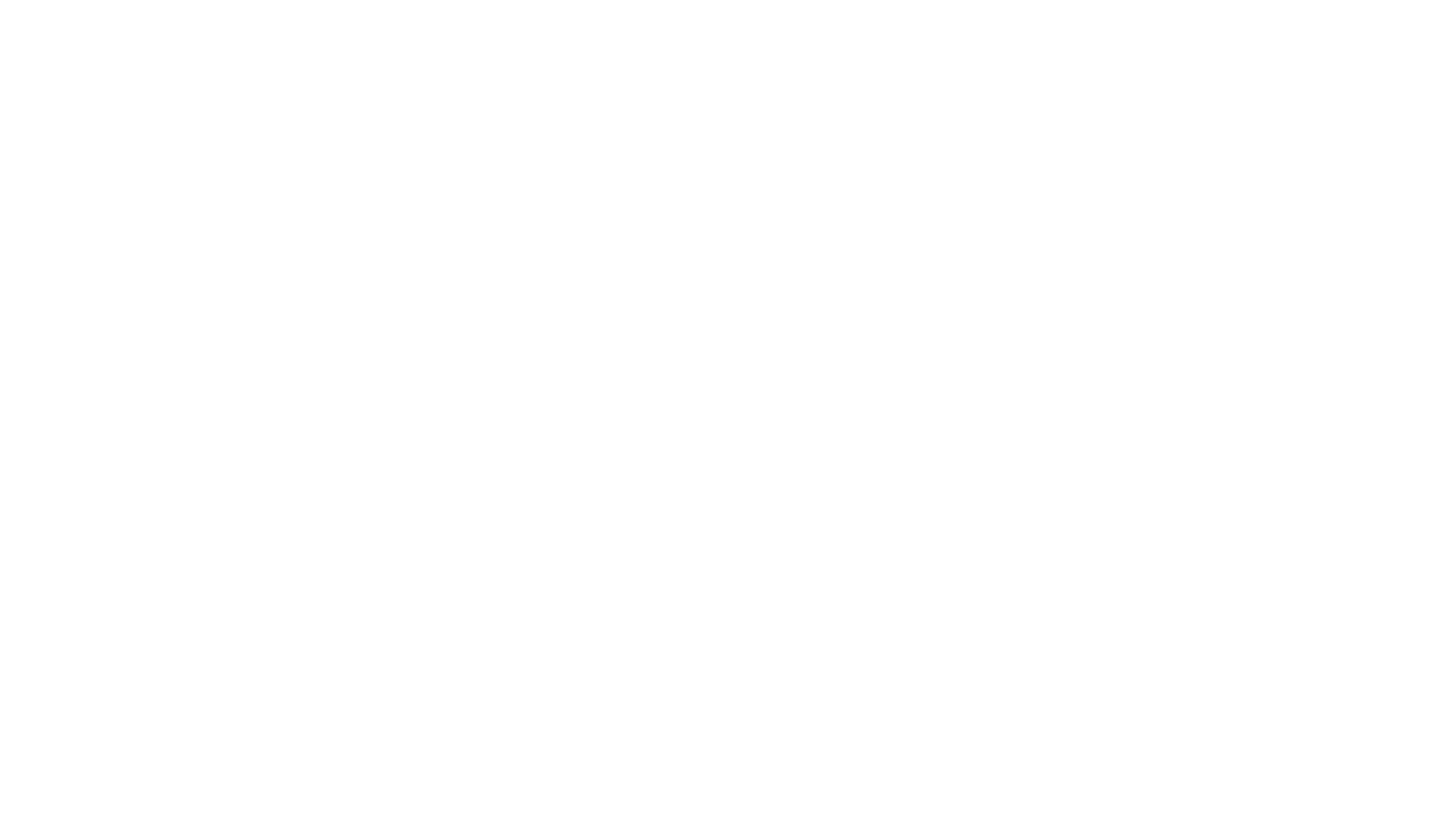 scroll, scrollTop: 0, scrollLeft: 0, axis: both 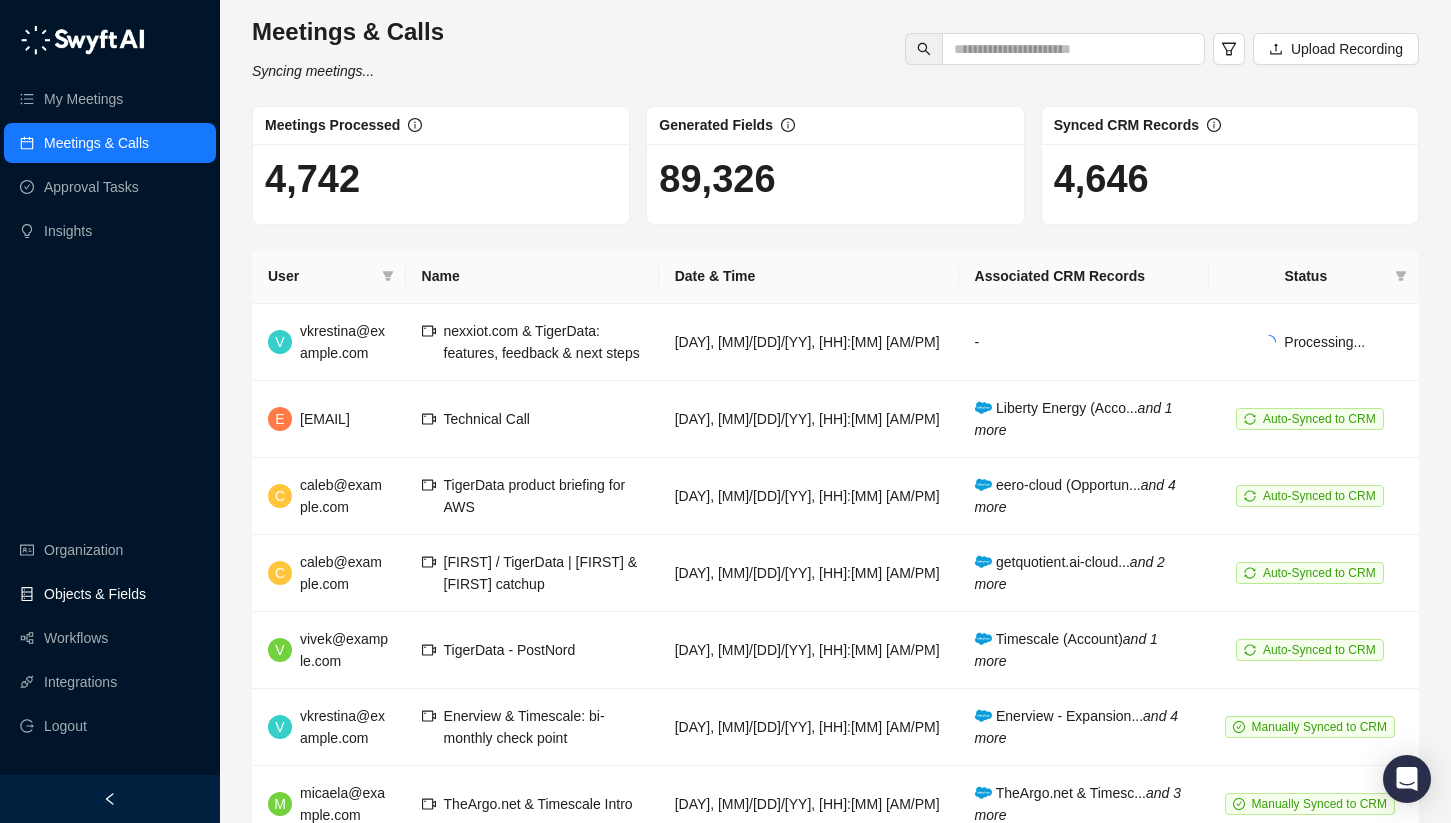 click on "Objects & Fields" at bounding box center (95, 594) 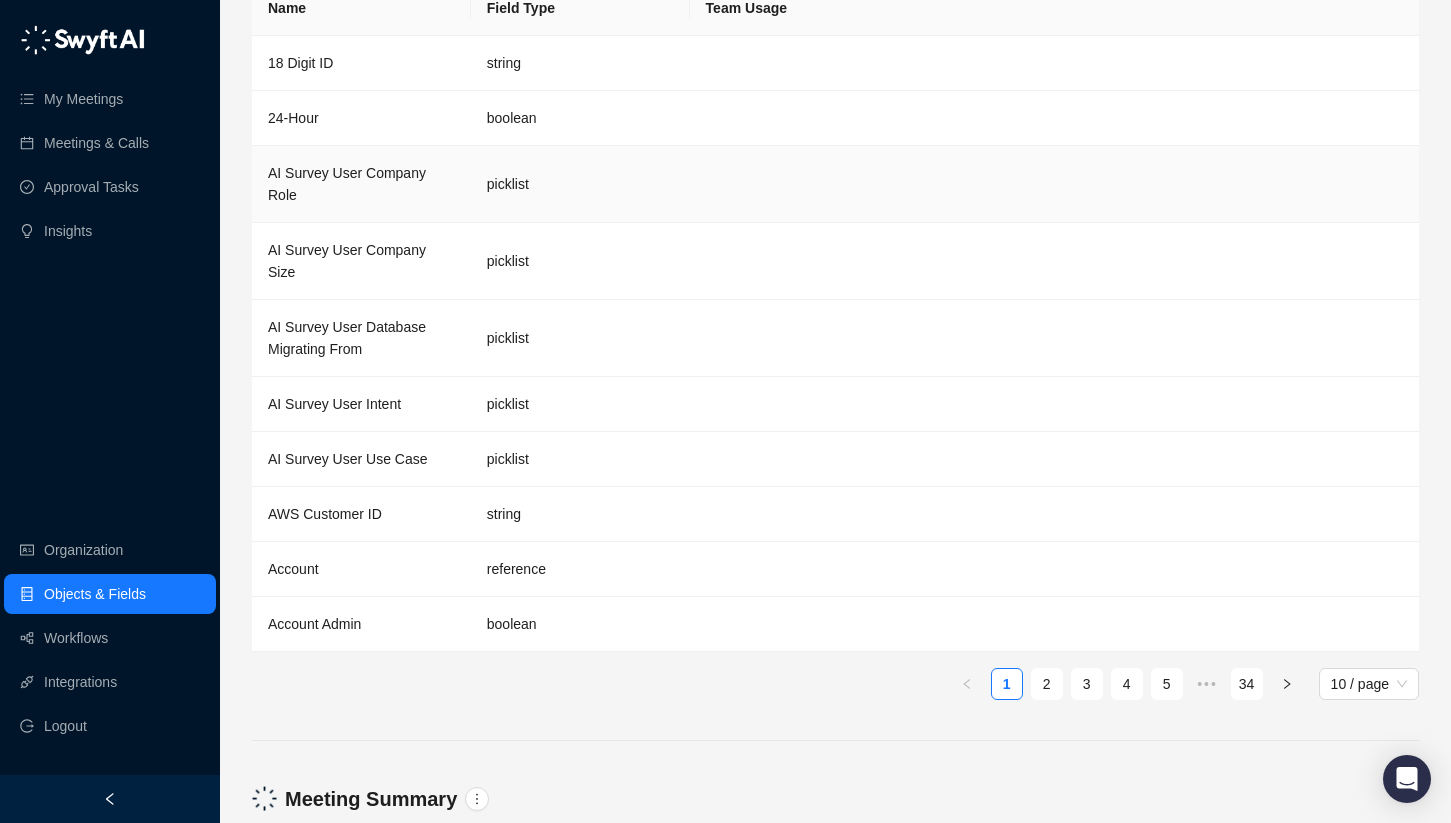 scroll, scrollTop: 3258, scrollLeft: 0, axis: vertical 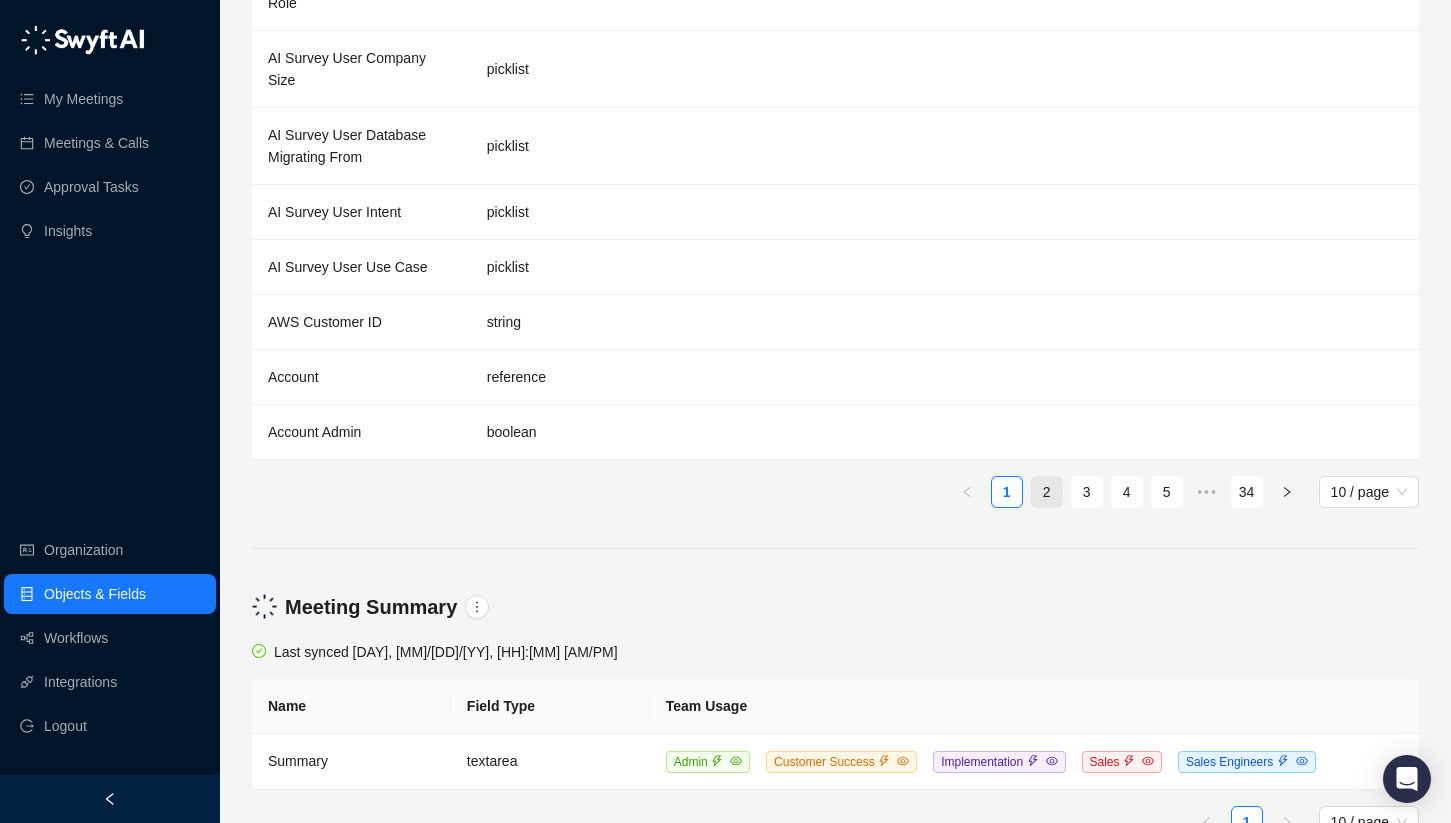 click on "2" at bounding box center [1047, 492] 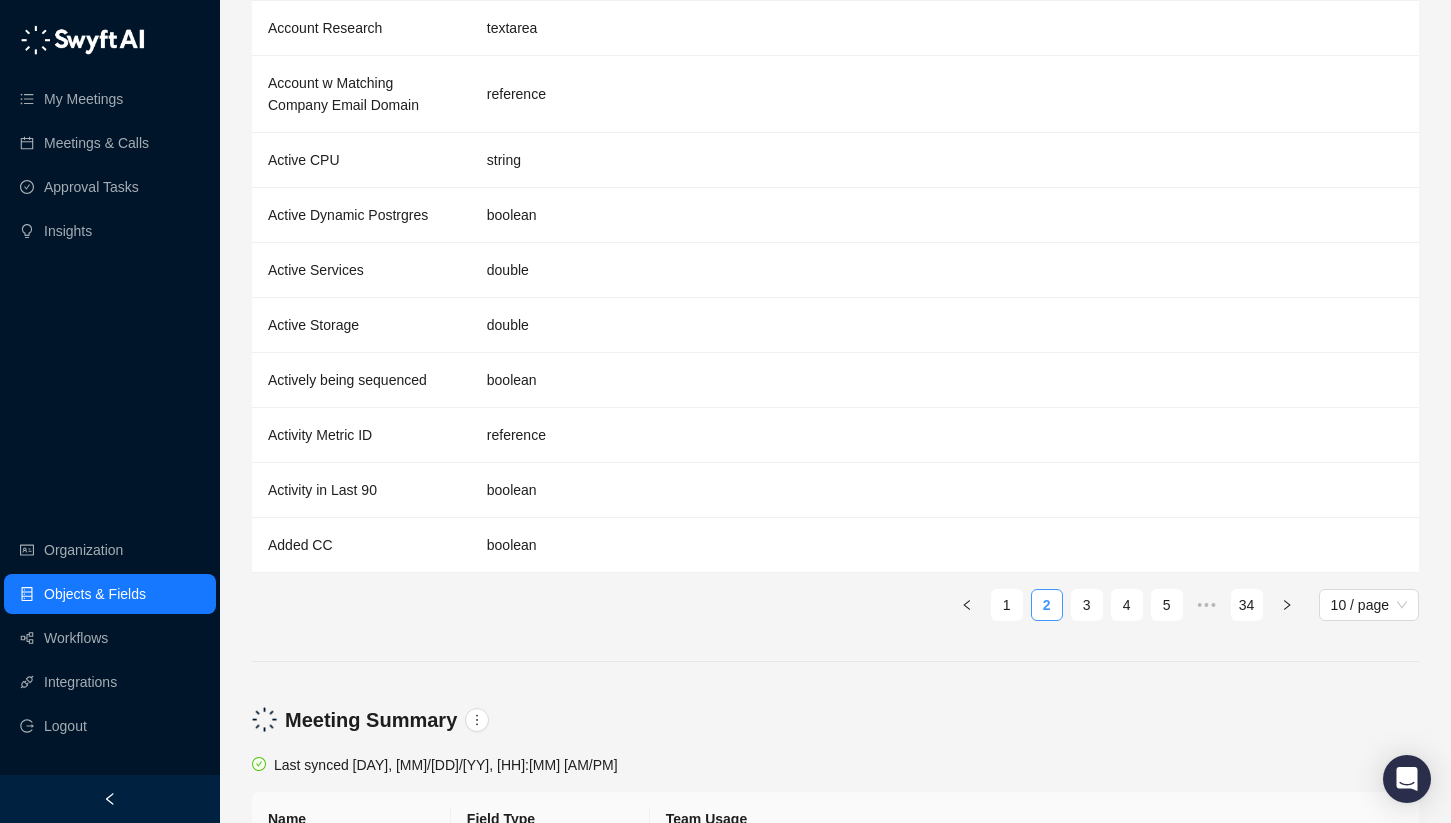 scroll, scrollTop: 2957, scrollLeft: 0, axis: vertical 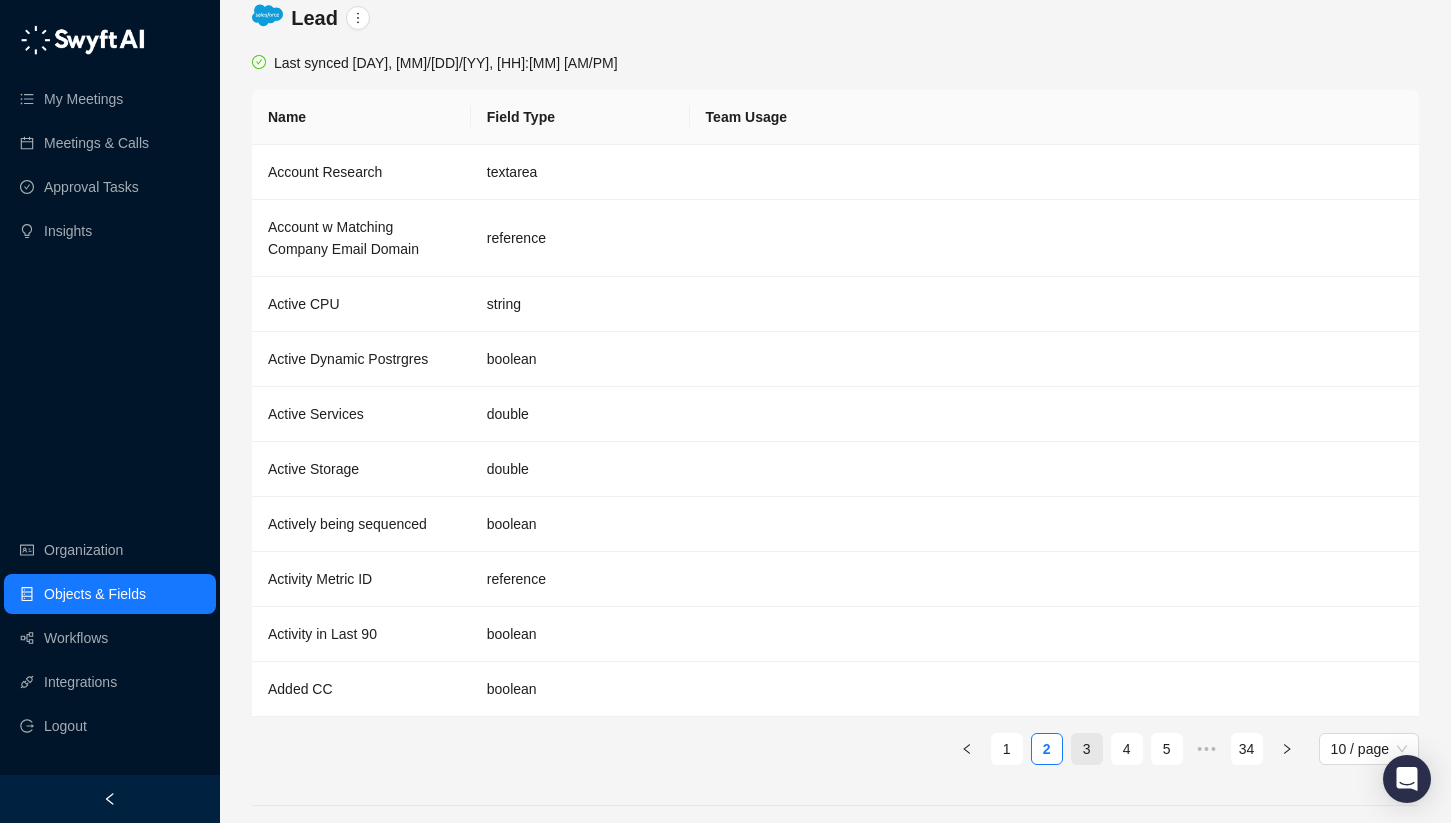 click on "3" at bounding box center (1087, 749) 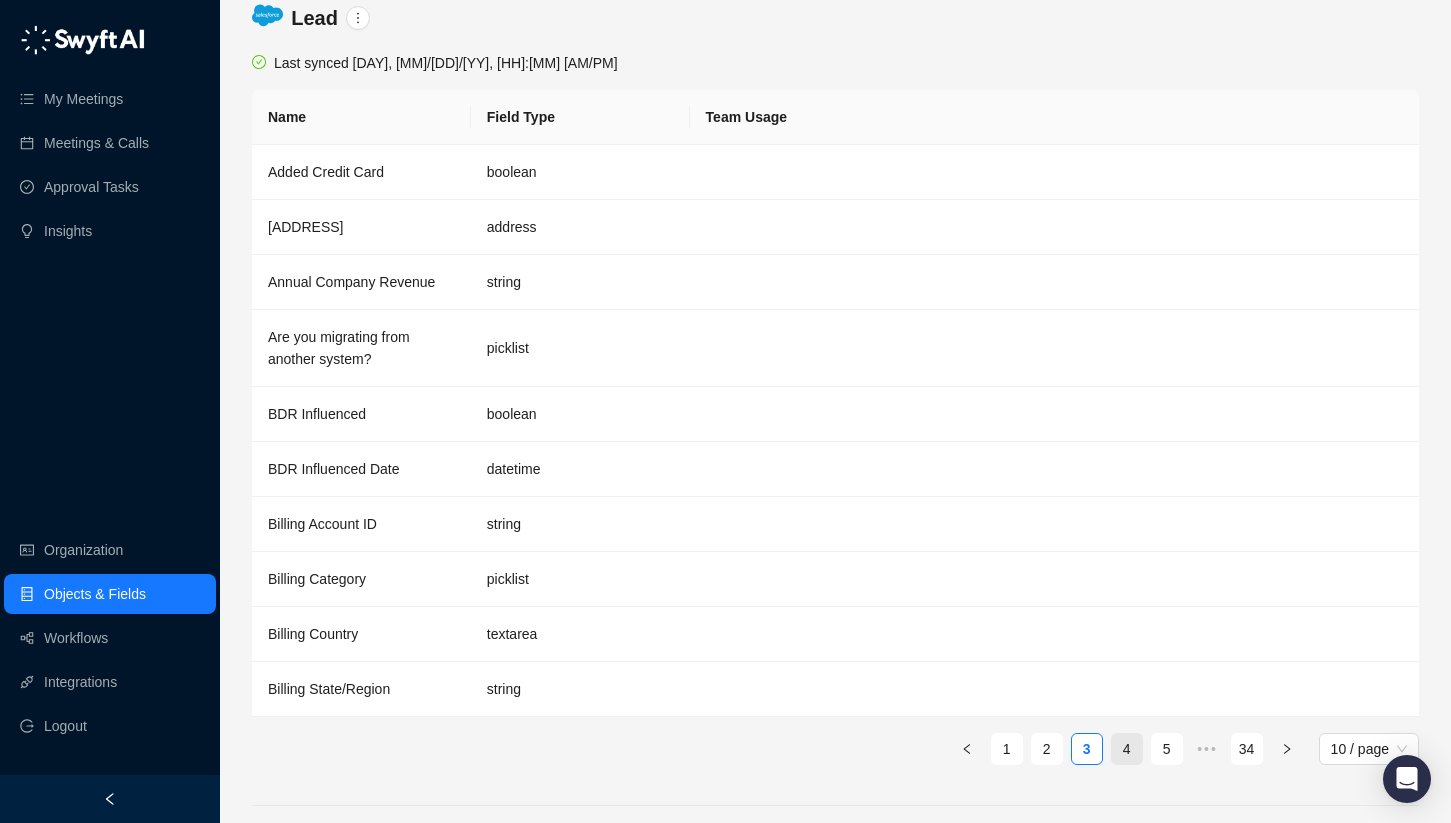 click on "4" at bounding box center (1127, 749) 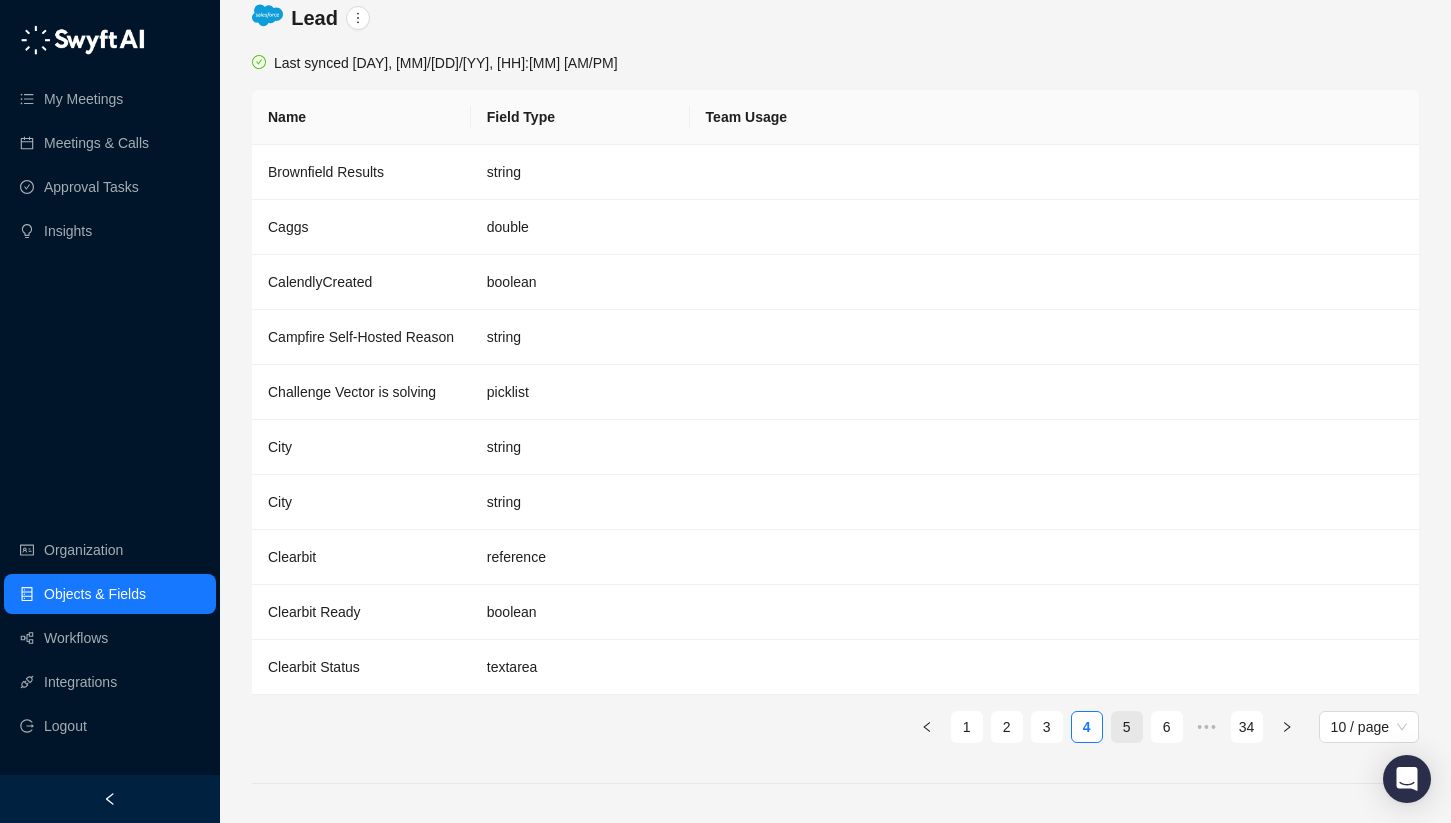 click on "5" at bounding box center (1127, 727) 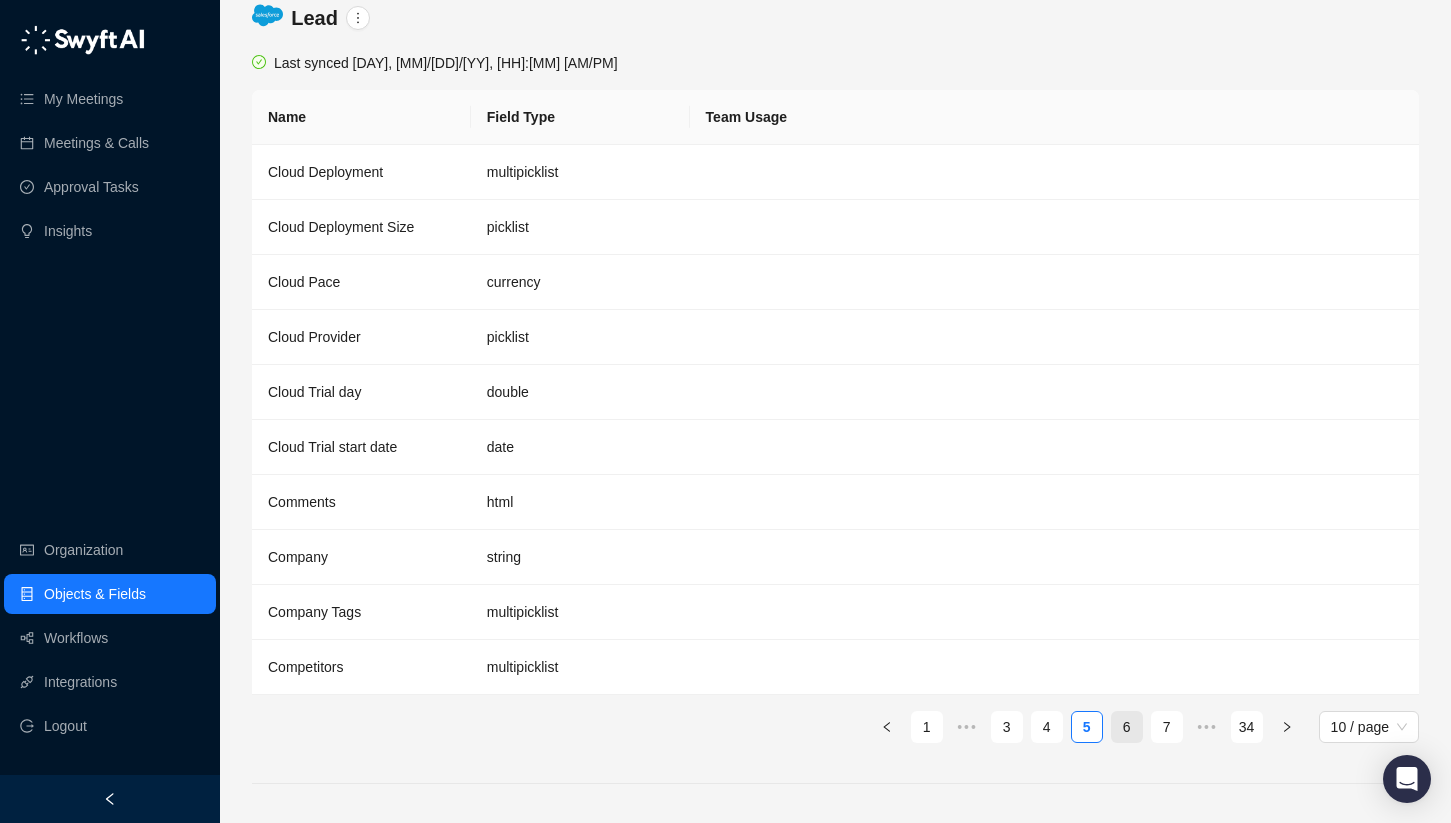 click on "6" at bounding box center (1127, 727) 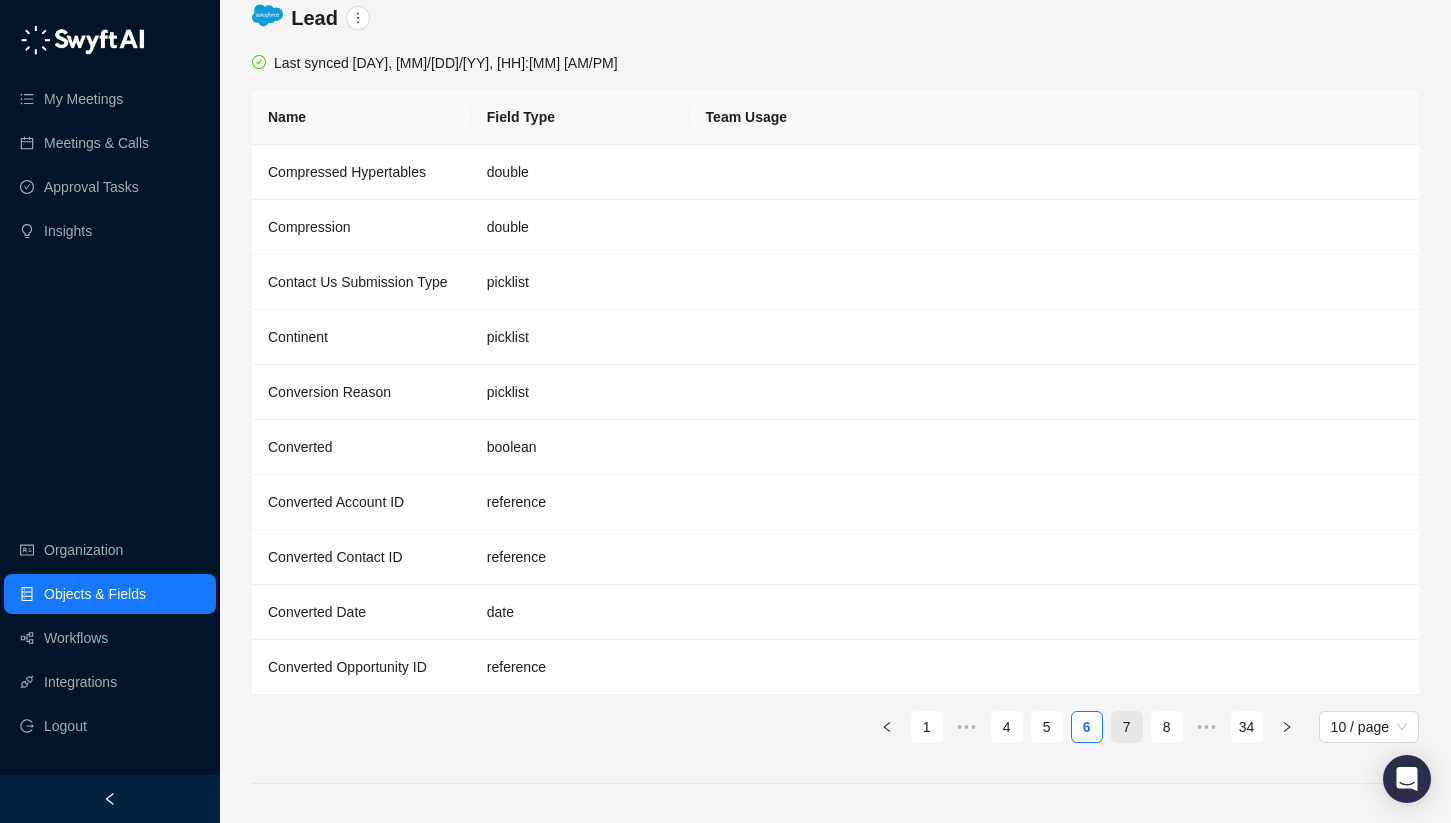 click on "7" at bounding box center [1127, 727] 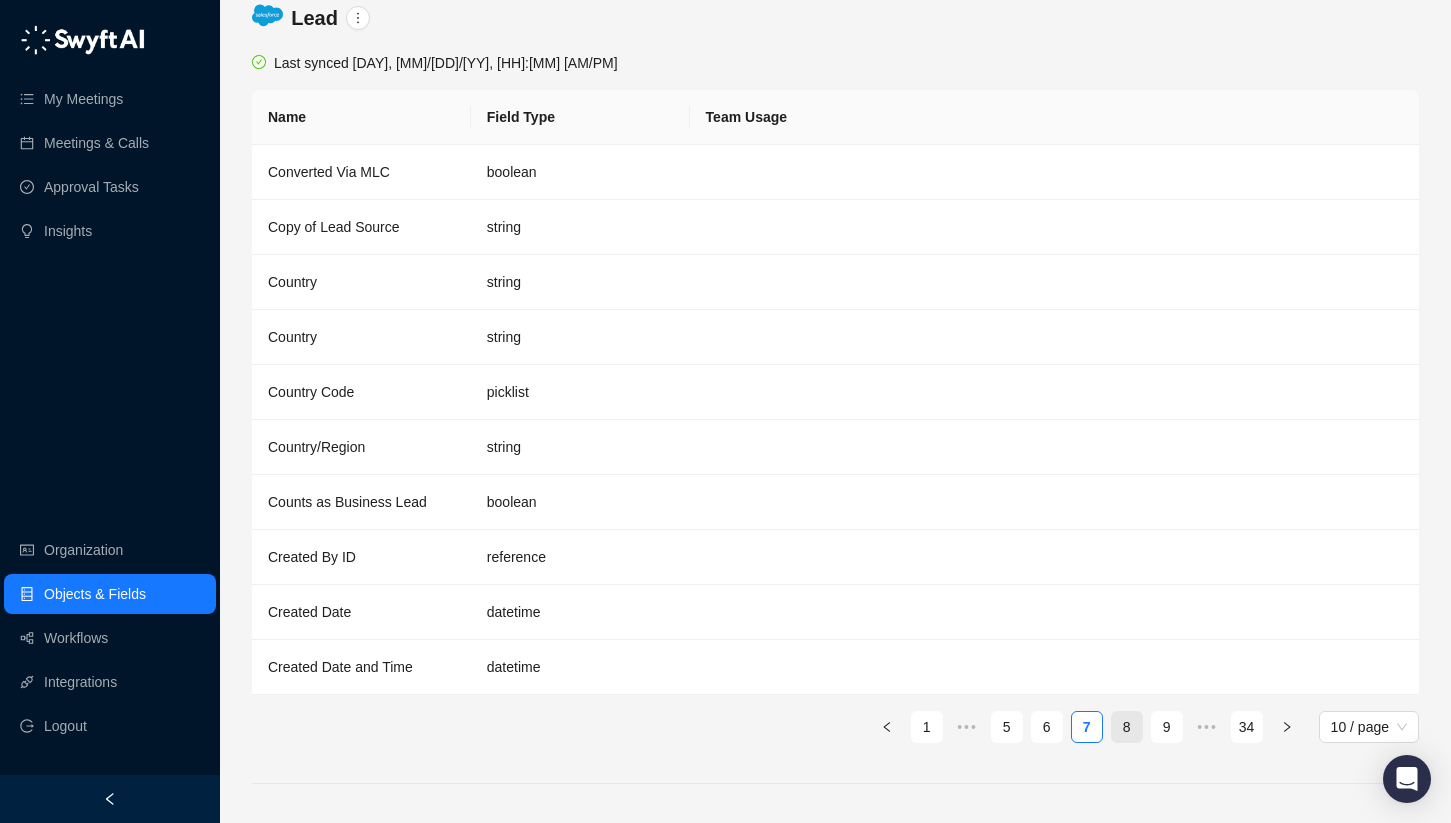 click on "8" at bounding box center (1127, 727) 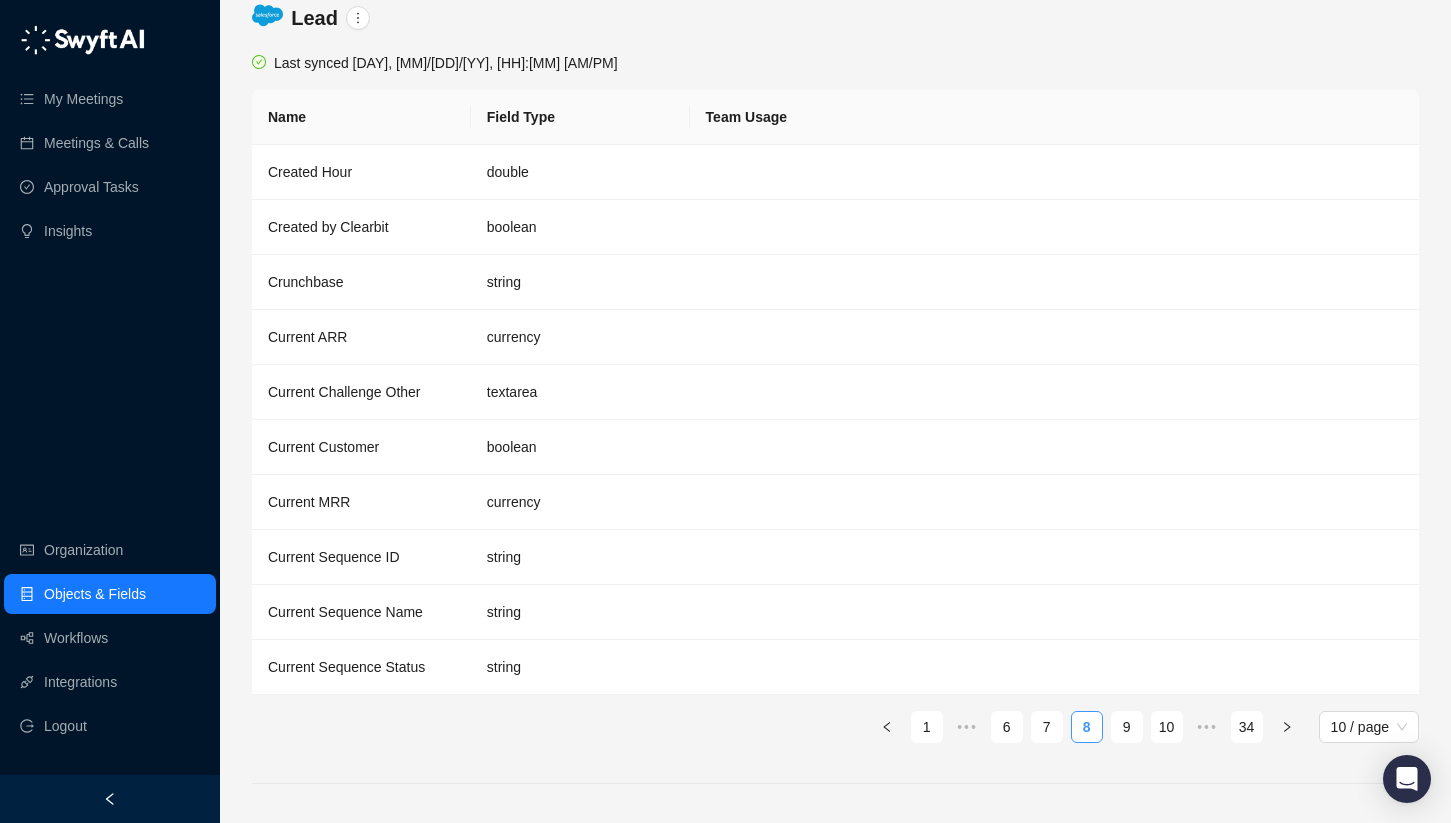 click on "9" at bounding box center [1127, 727] 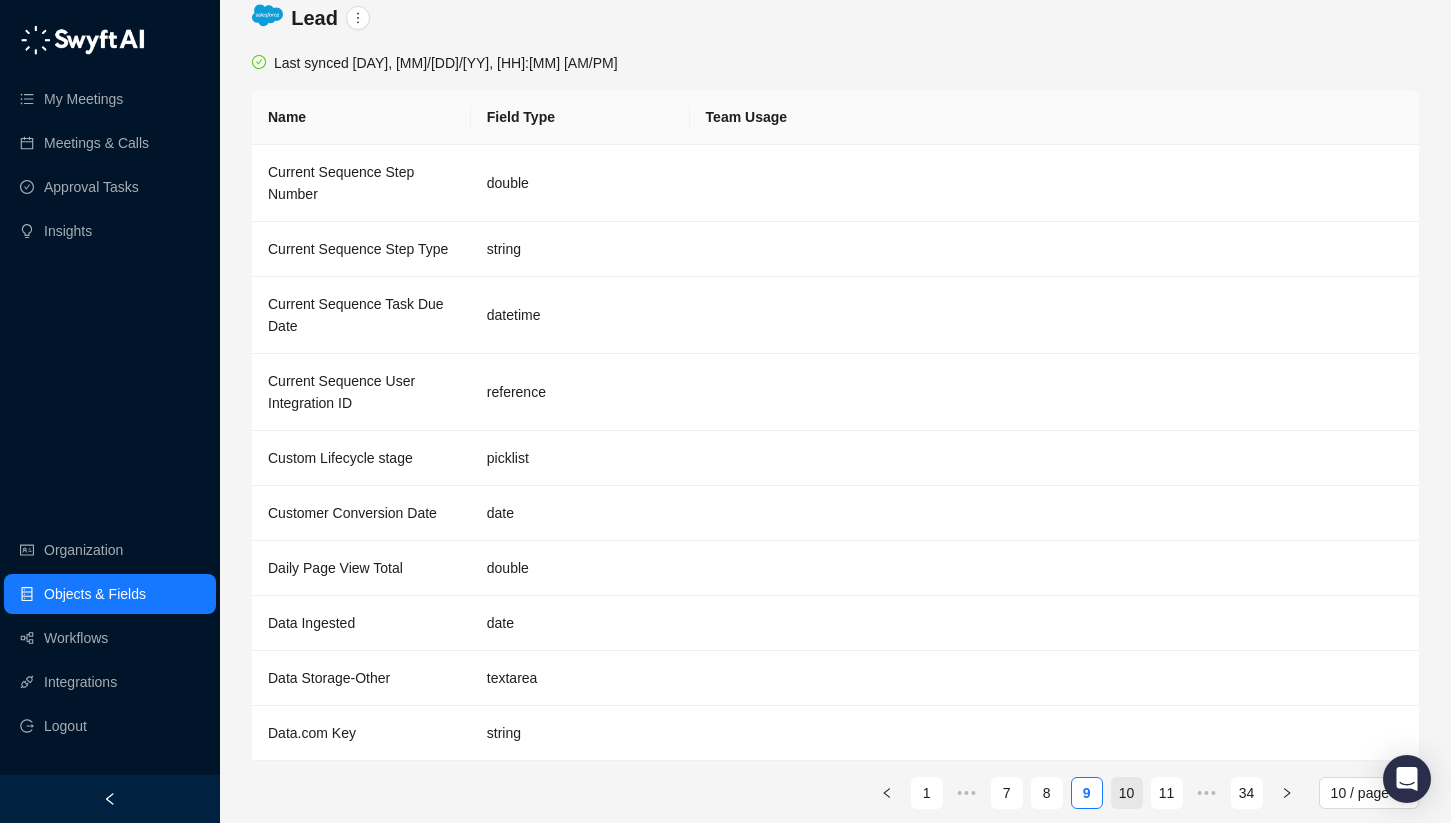 click on "10" at bounding box center [1127, 793] 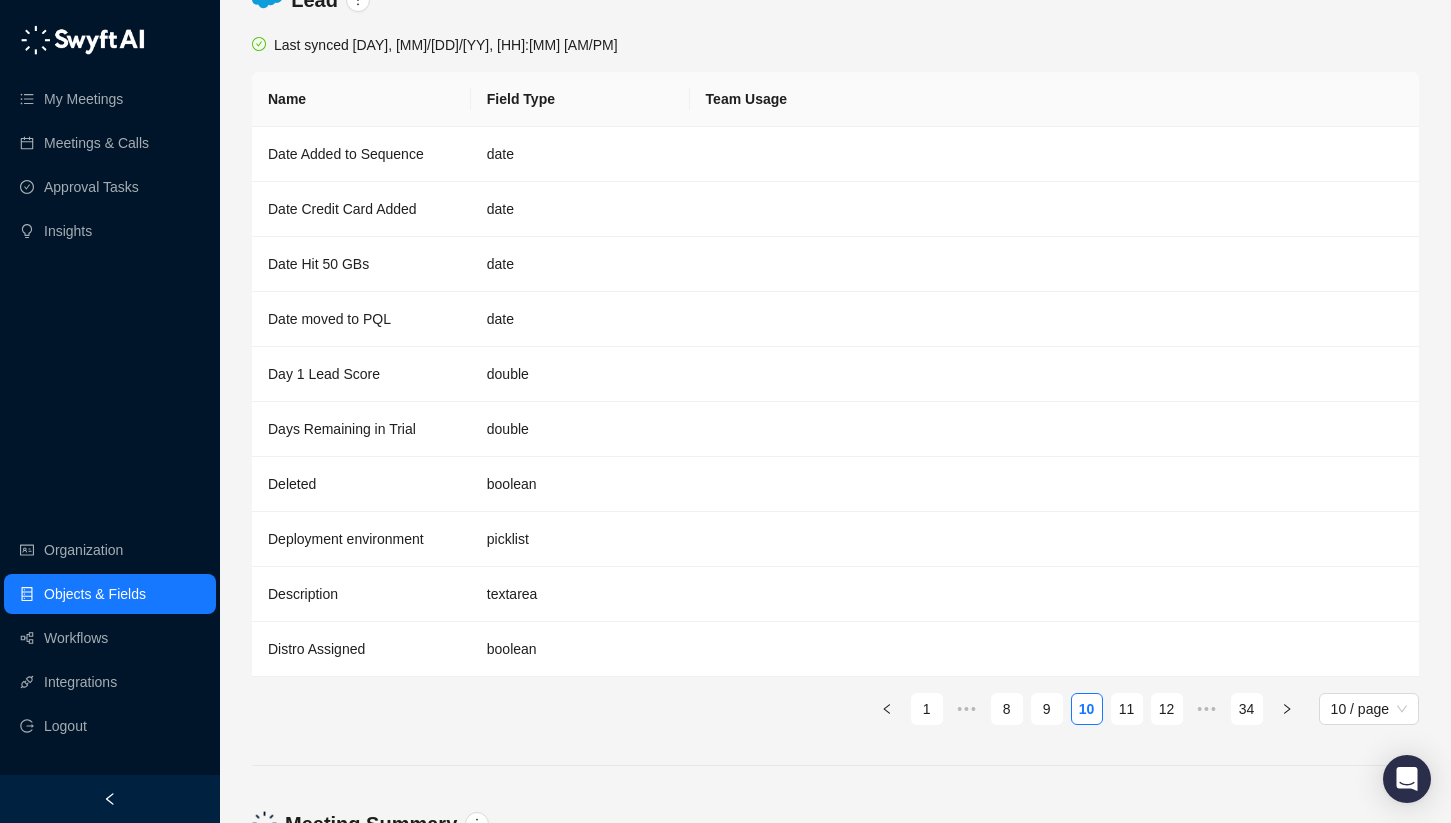 scroll, scrollTop: 2997, scrollLeft: 0, axis: vertical 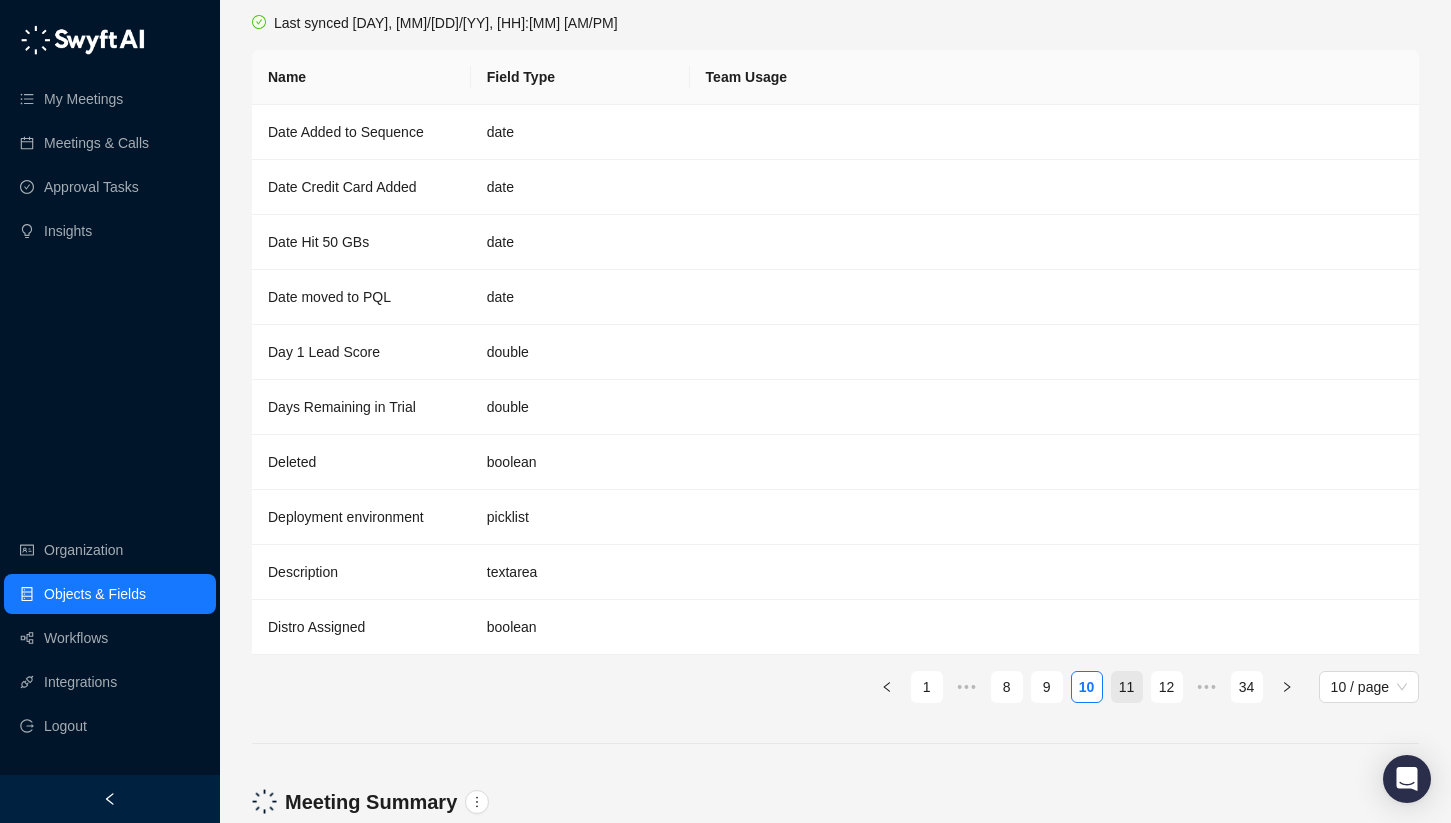 click on "11" at bounding box center [1127, 687] 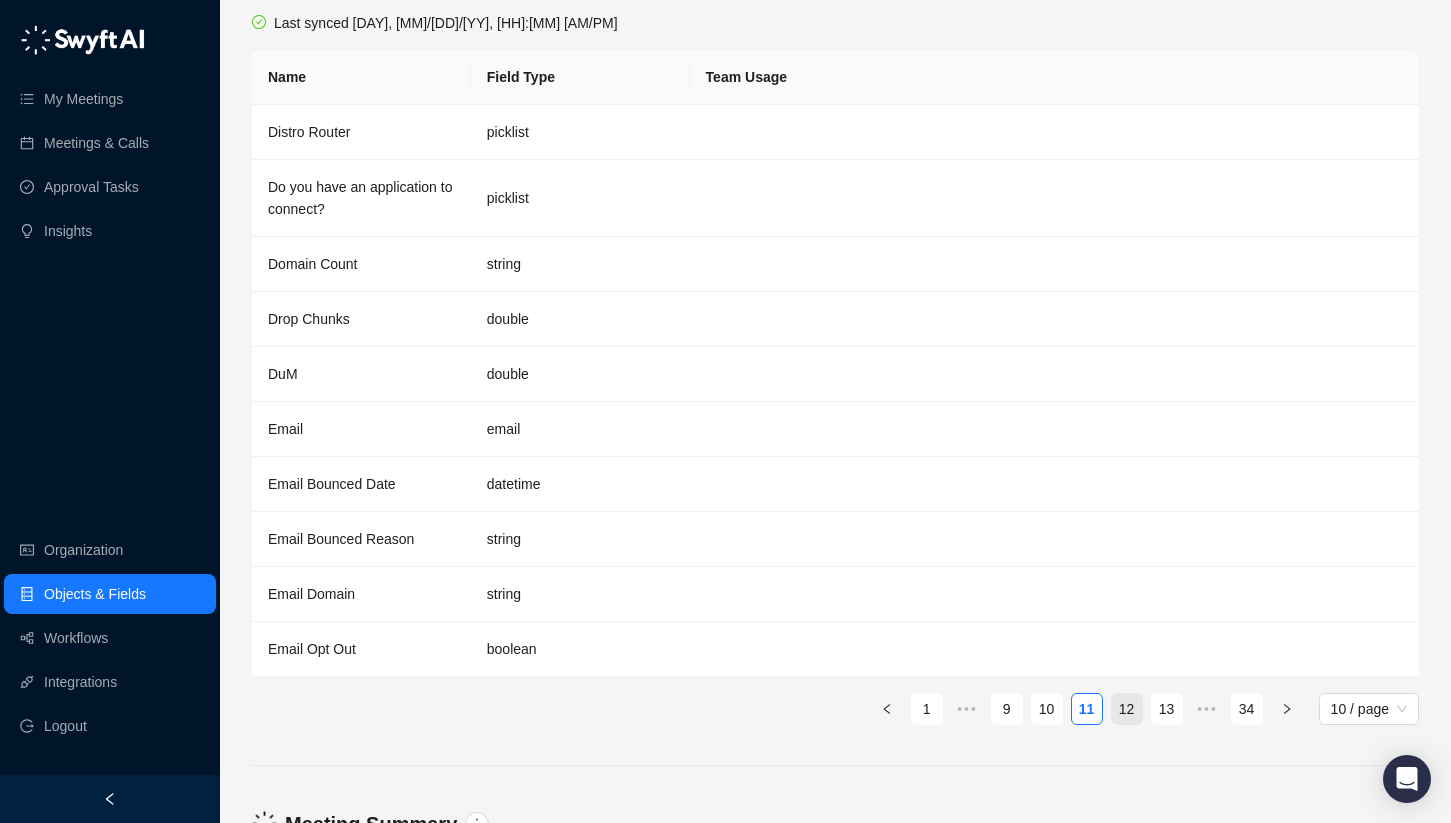 click on "12" at bounding box center [1127, 709] 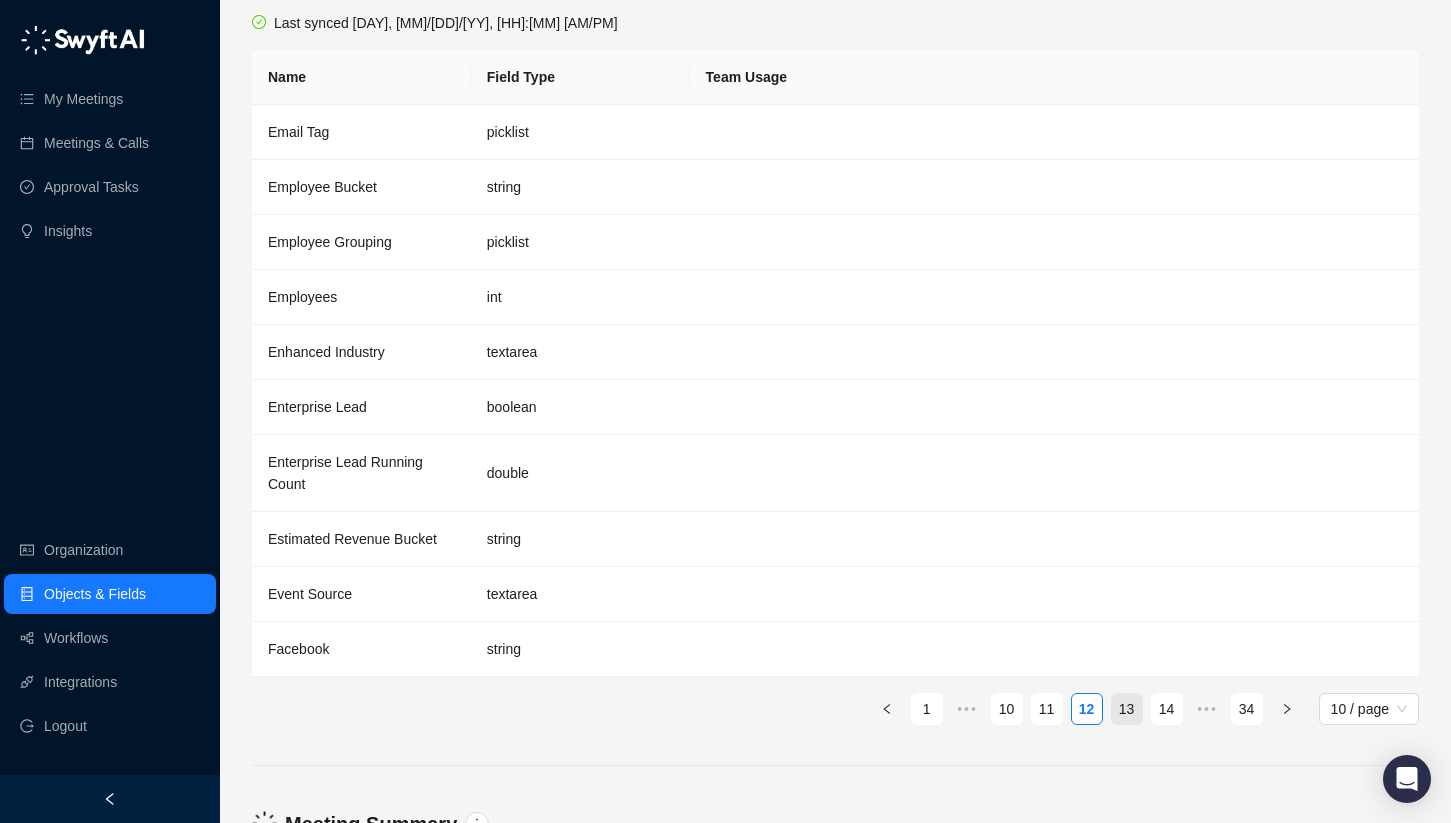 click on "13" at bounding box center (1127, 709) 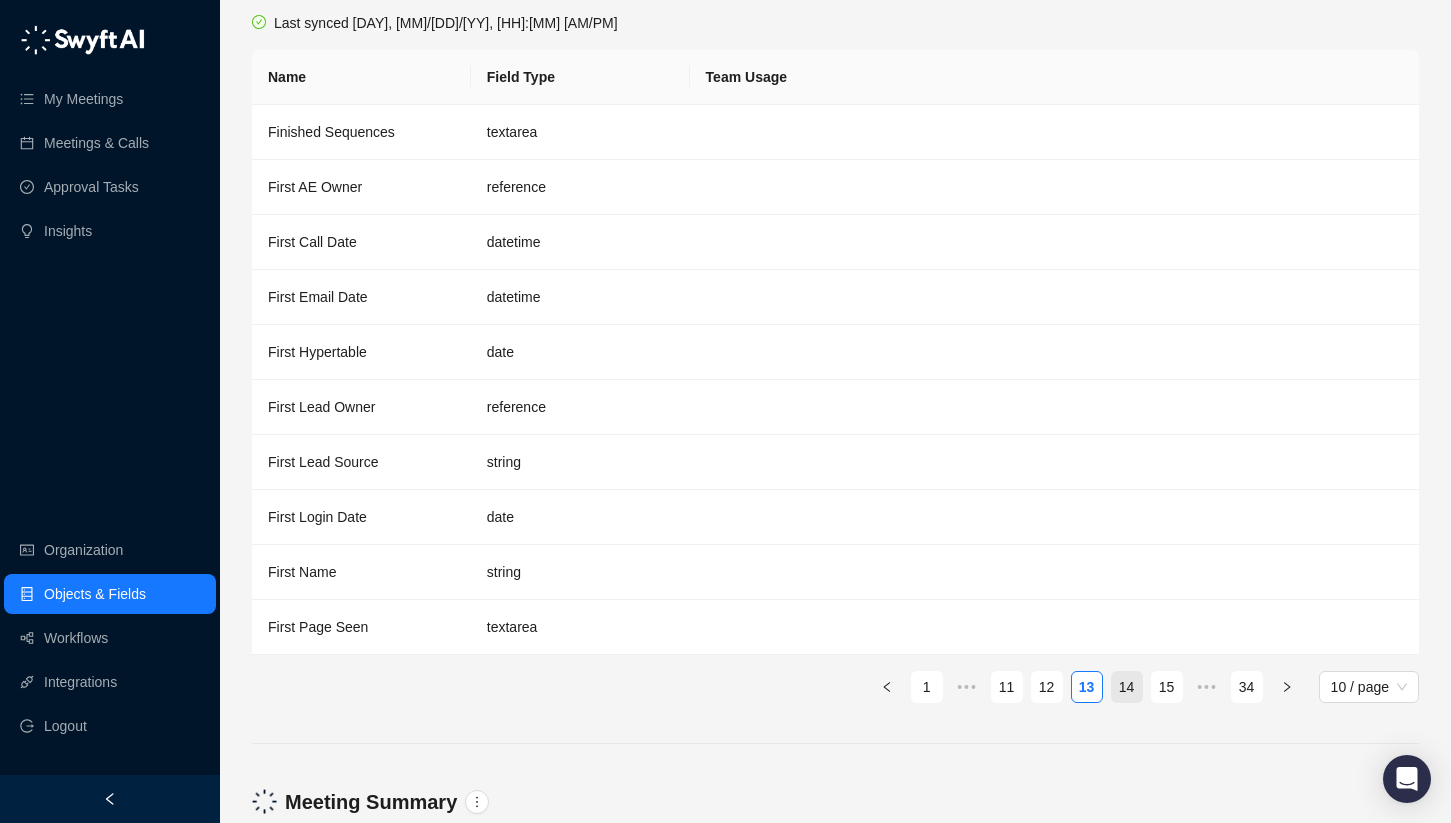 click on "14" at bounding box center [1127, 687] 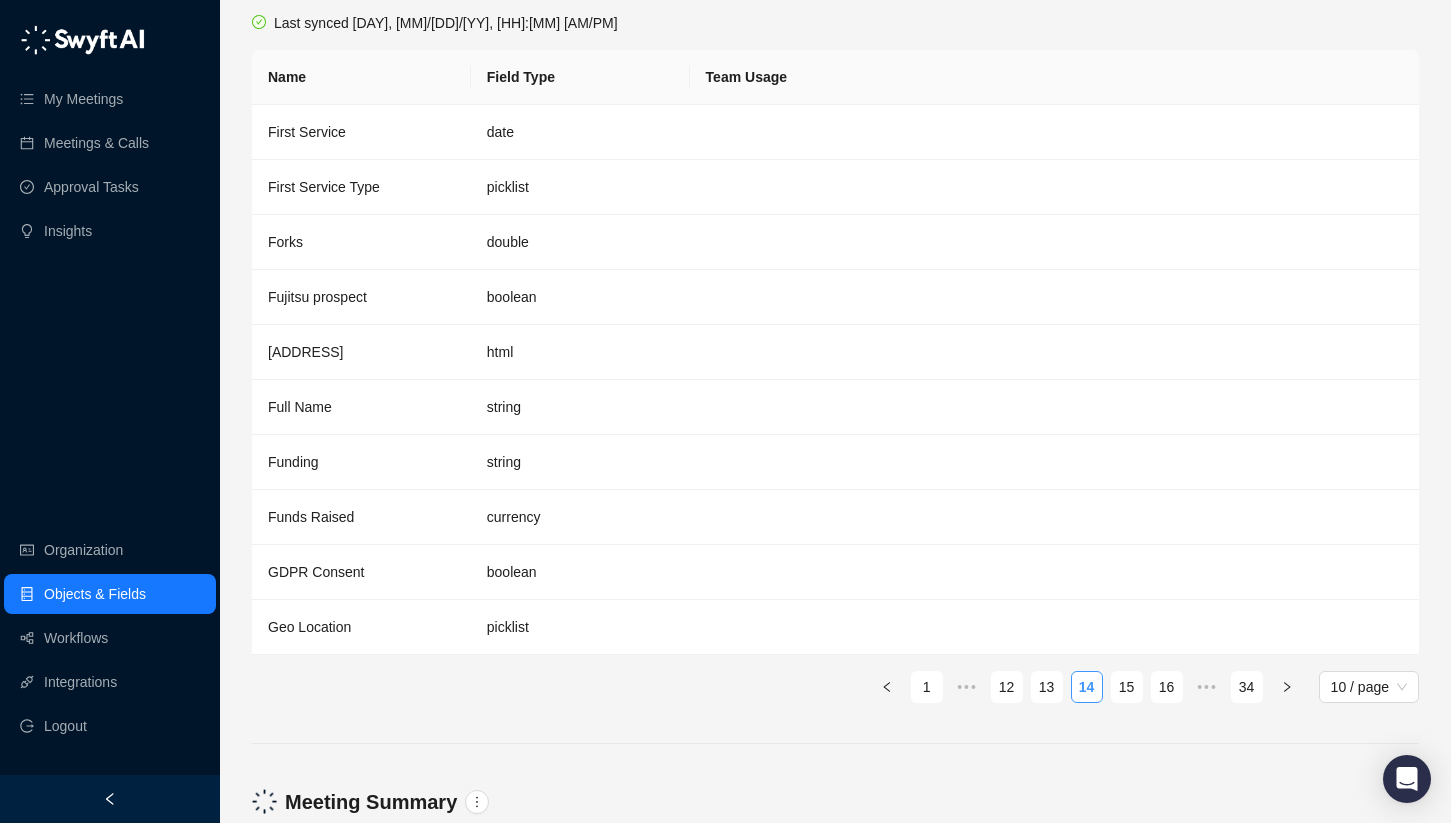 click on "15" at bounding box center [1127, 687] 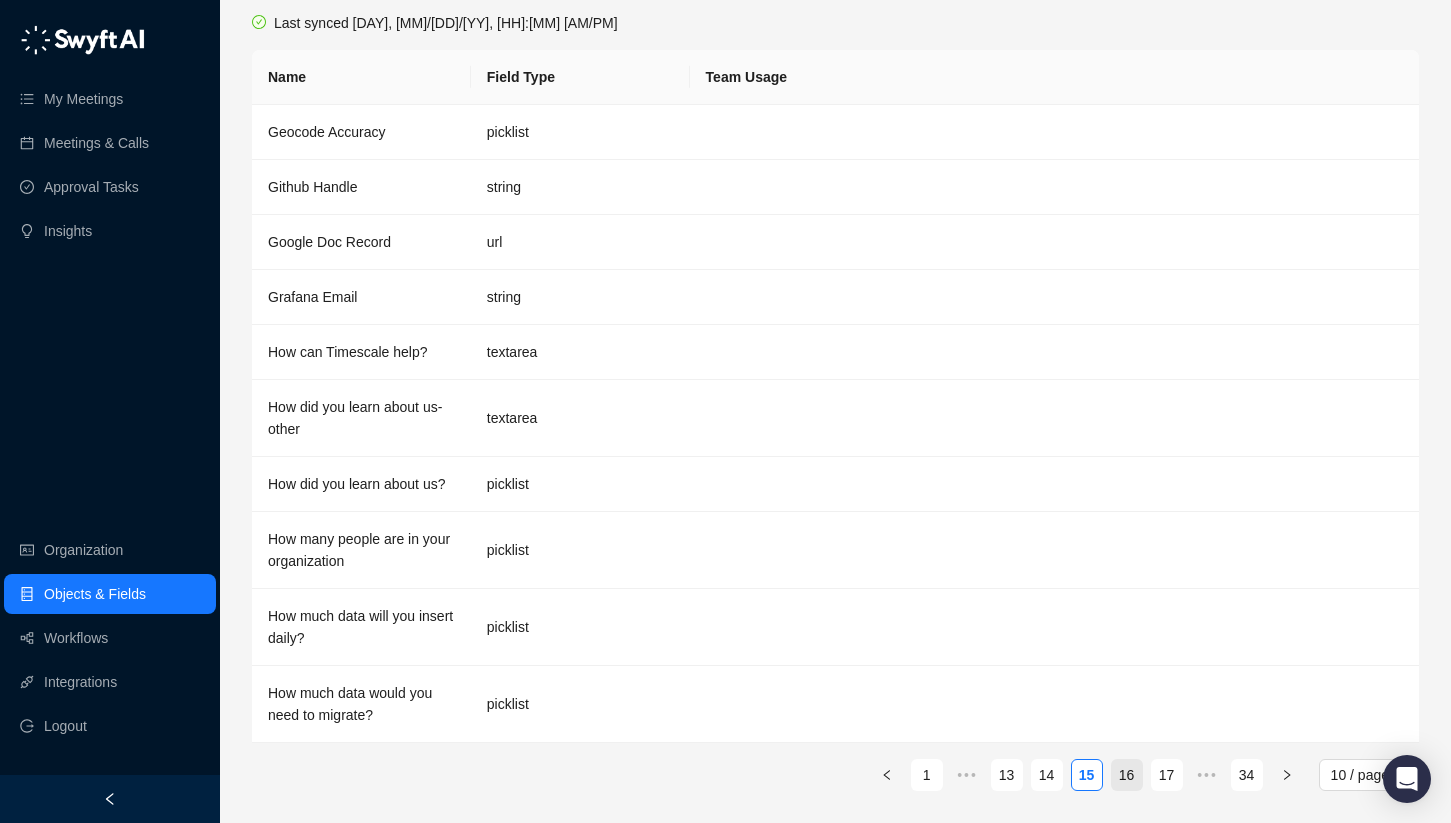 click on "16" at bounding box center (1127, 775) 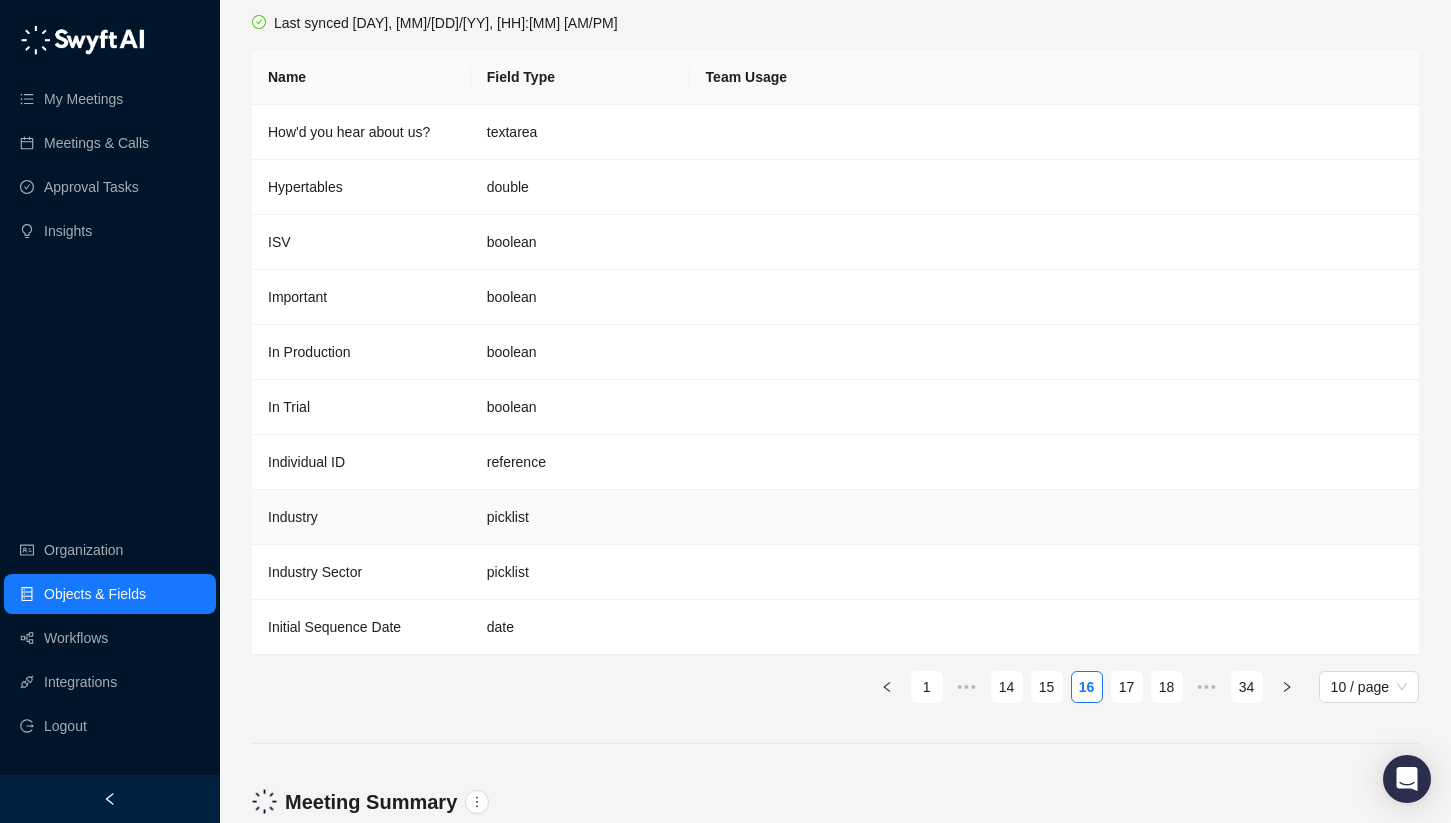 scroll, scrollTop: 3018, scrollLeft: 0, axis: vertical 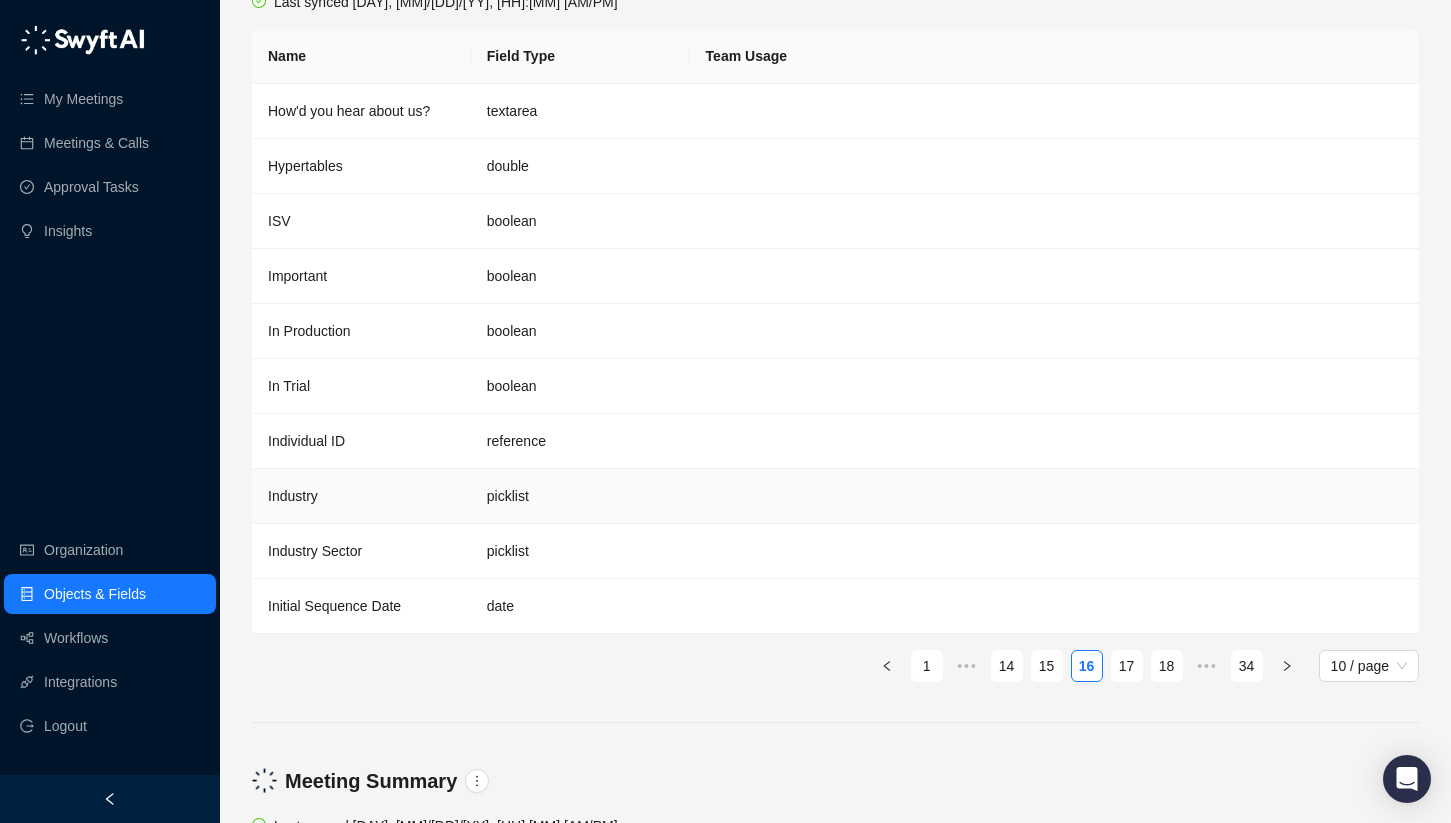 click on "picklist" at bounding box center (580, 496) 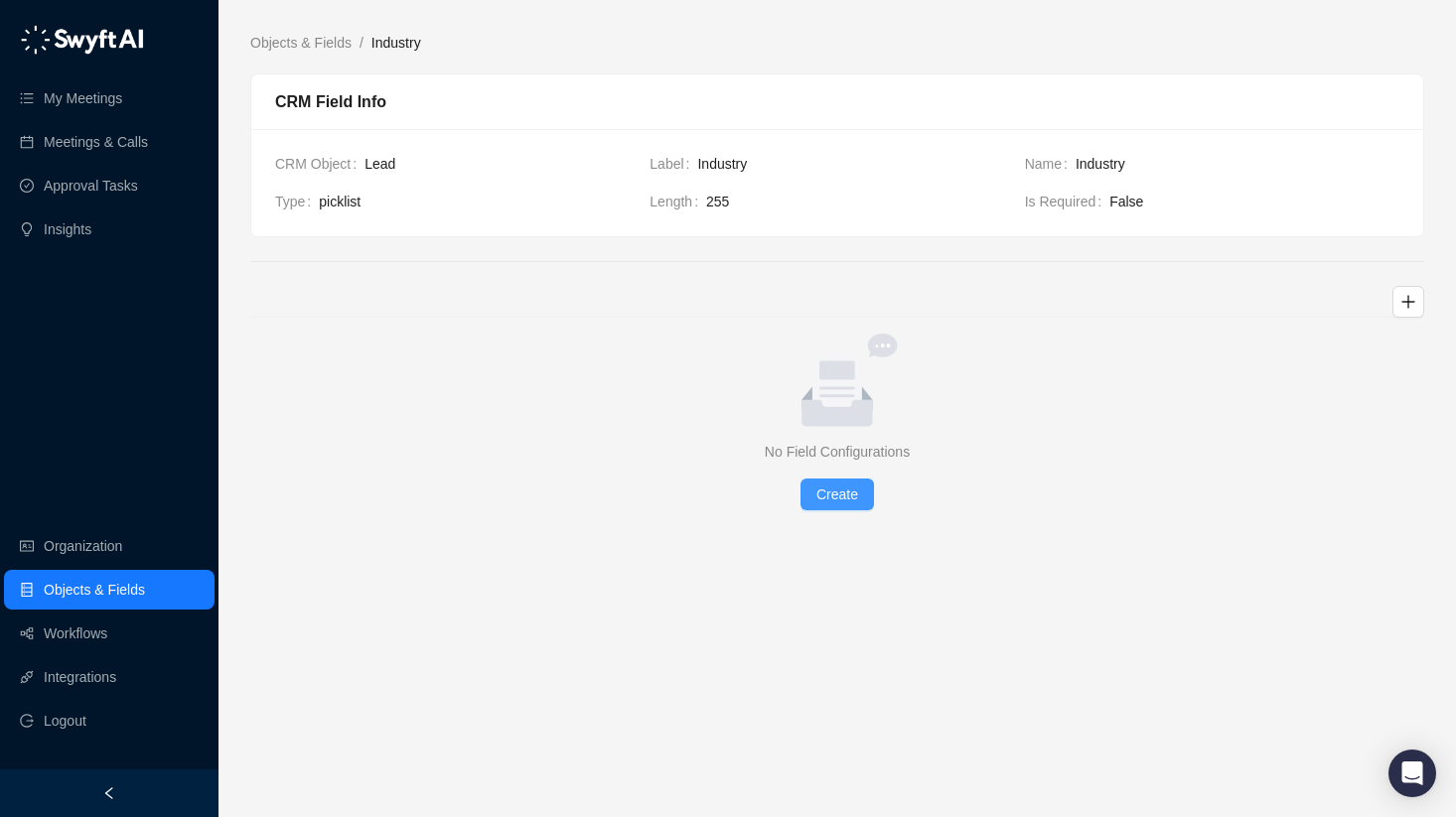 click on "Create" at bounding box center (837, 494) 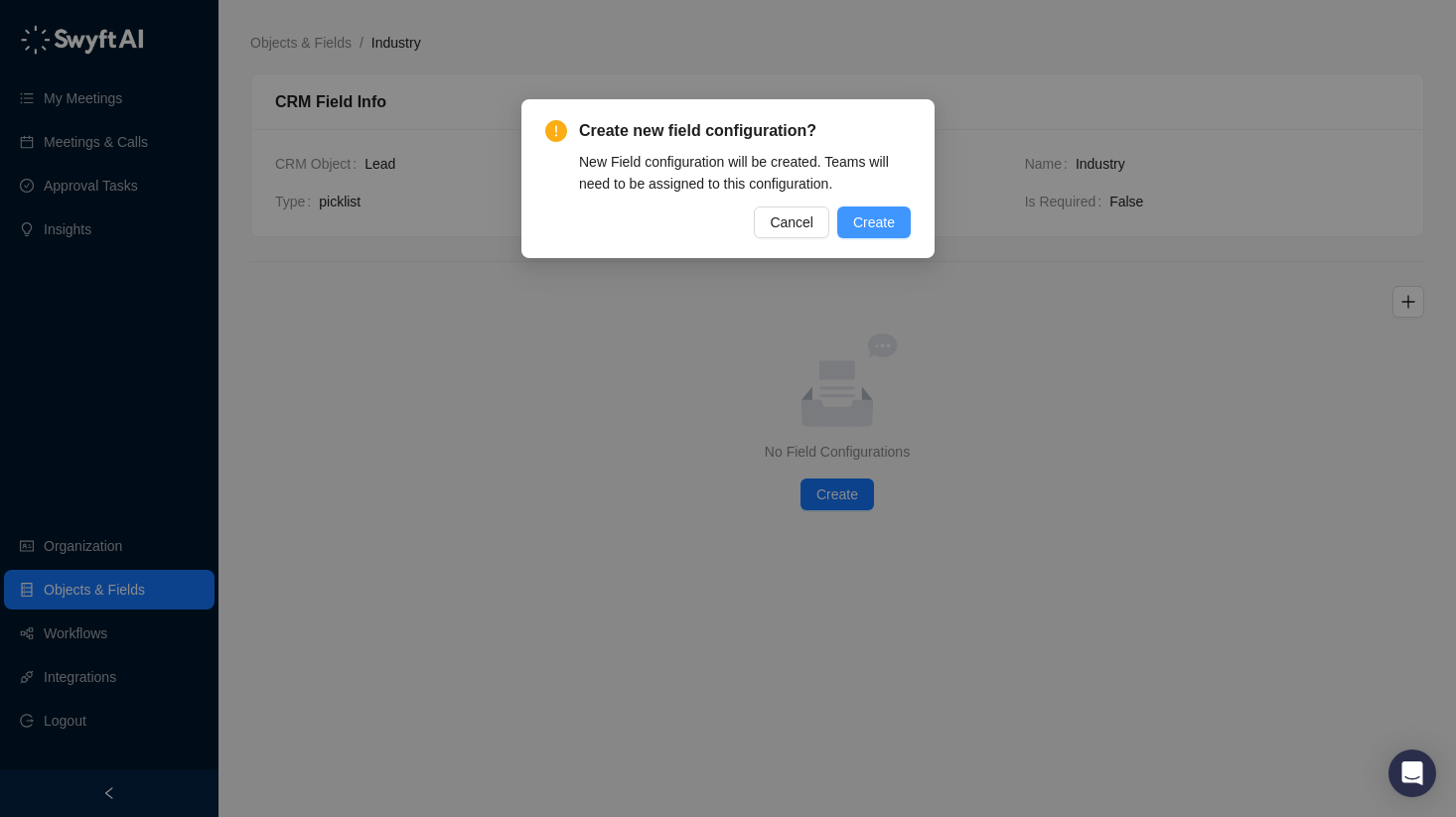 click on "Create" at bounding box center (874, 222) 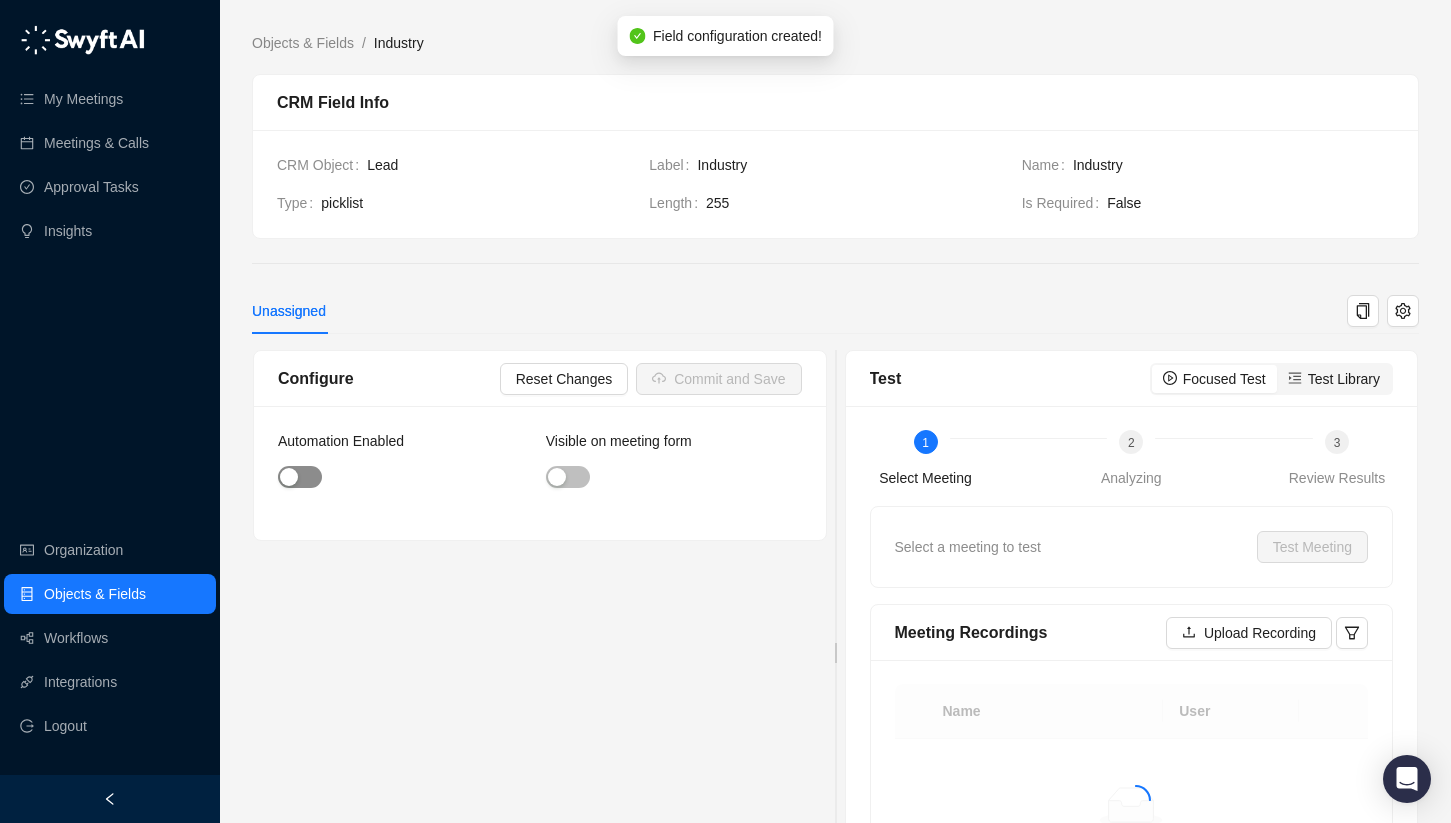 click at bounding box center (289, 477) 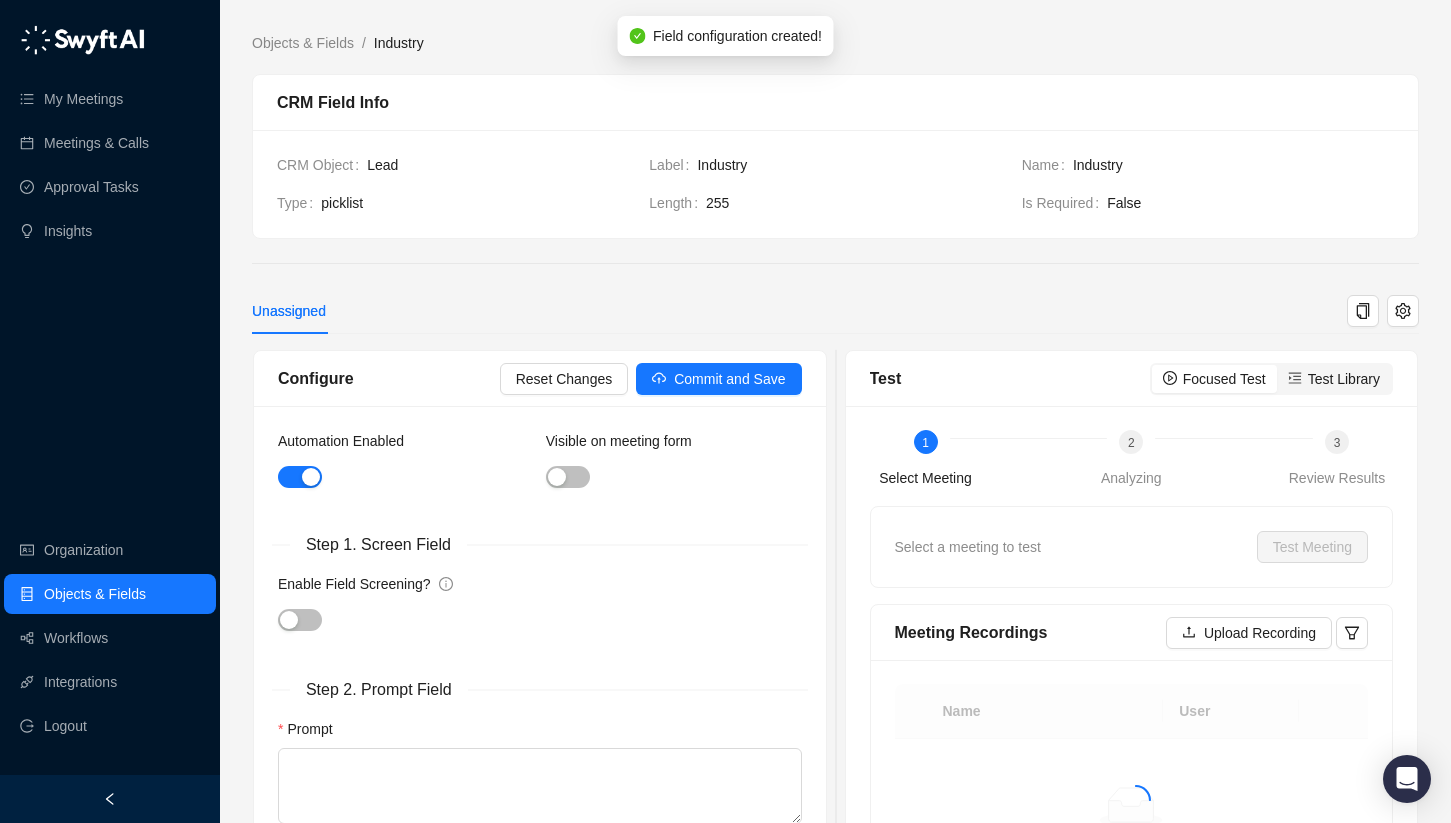 type 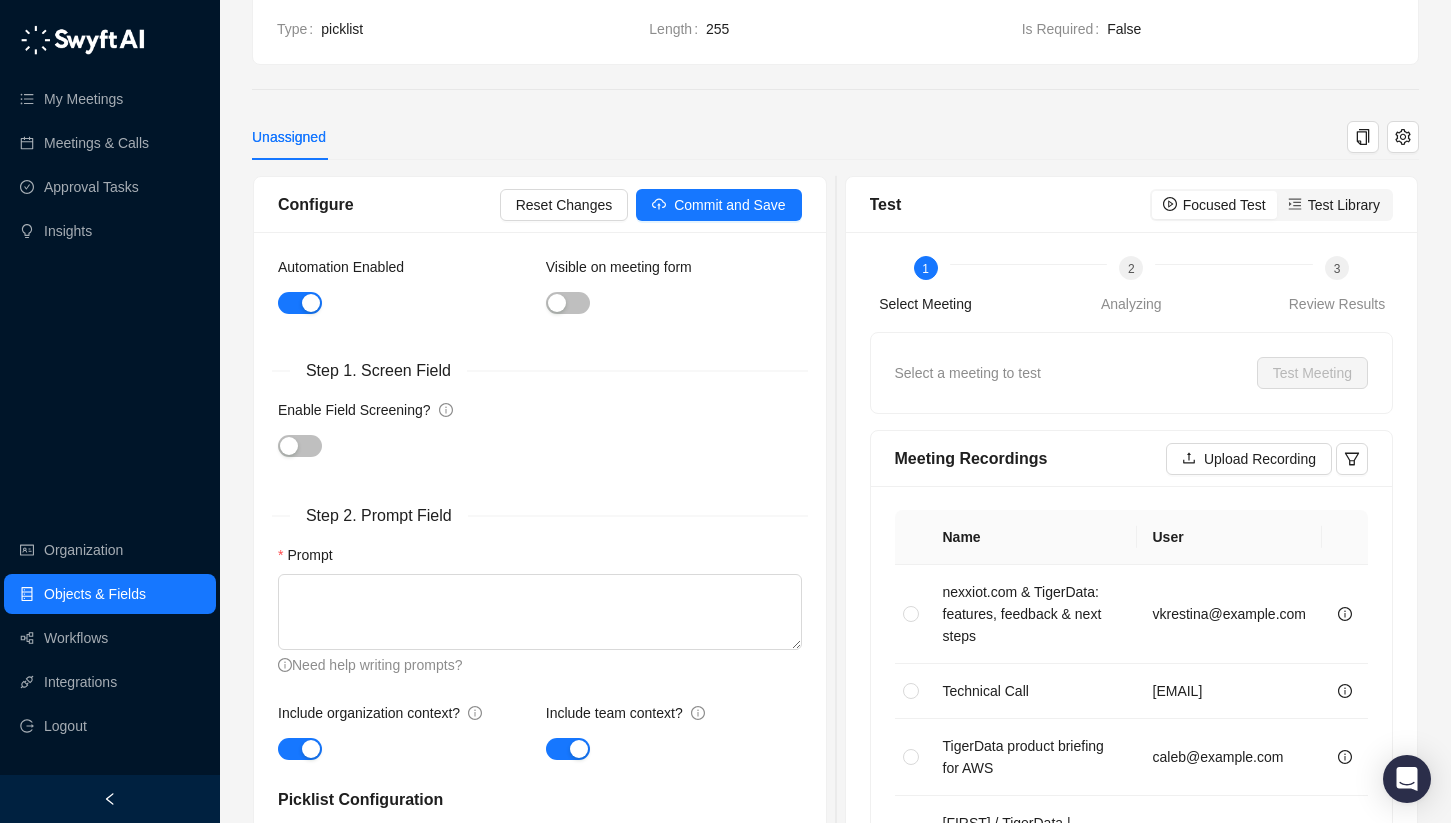 scroll, scrollTop: 0, scrollLeft: 0, axis: both 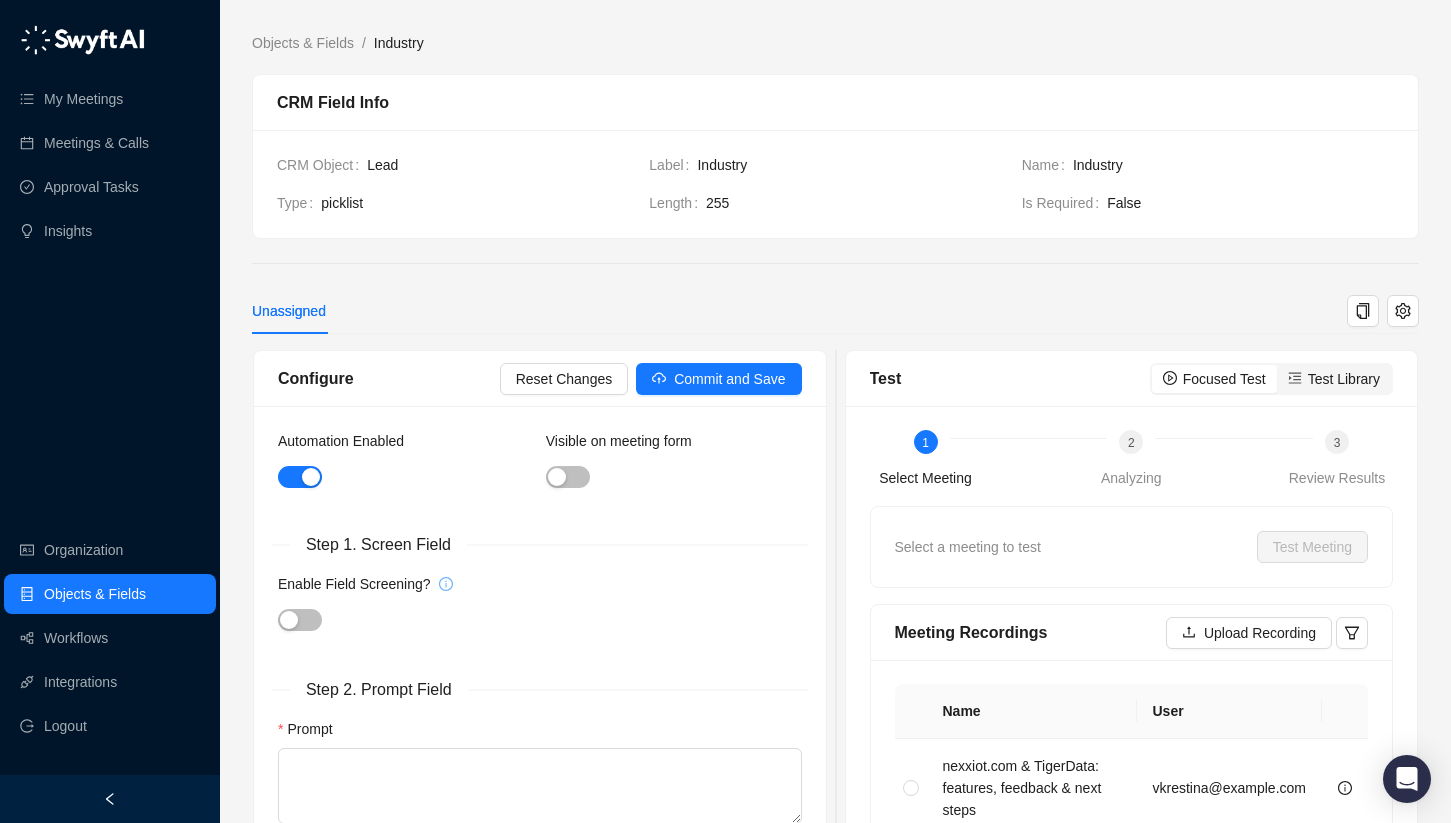 click 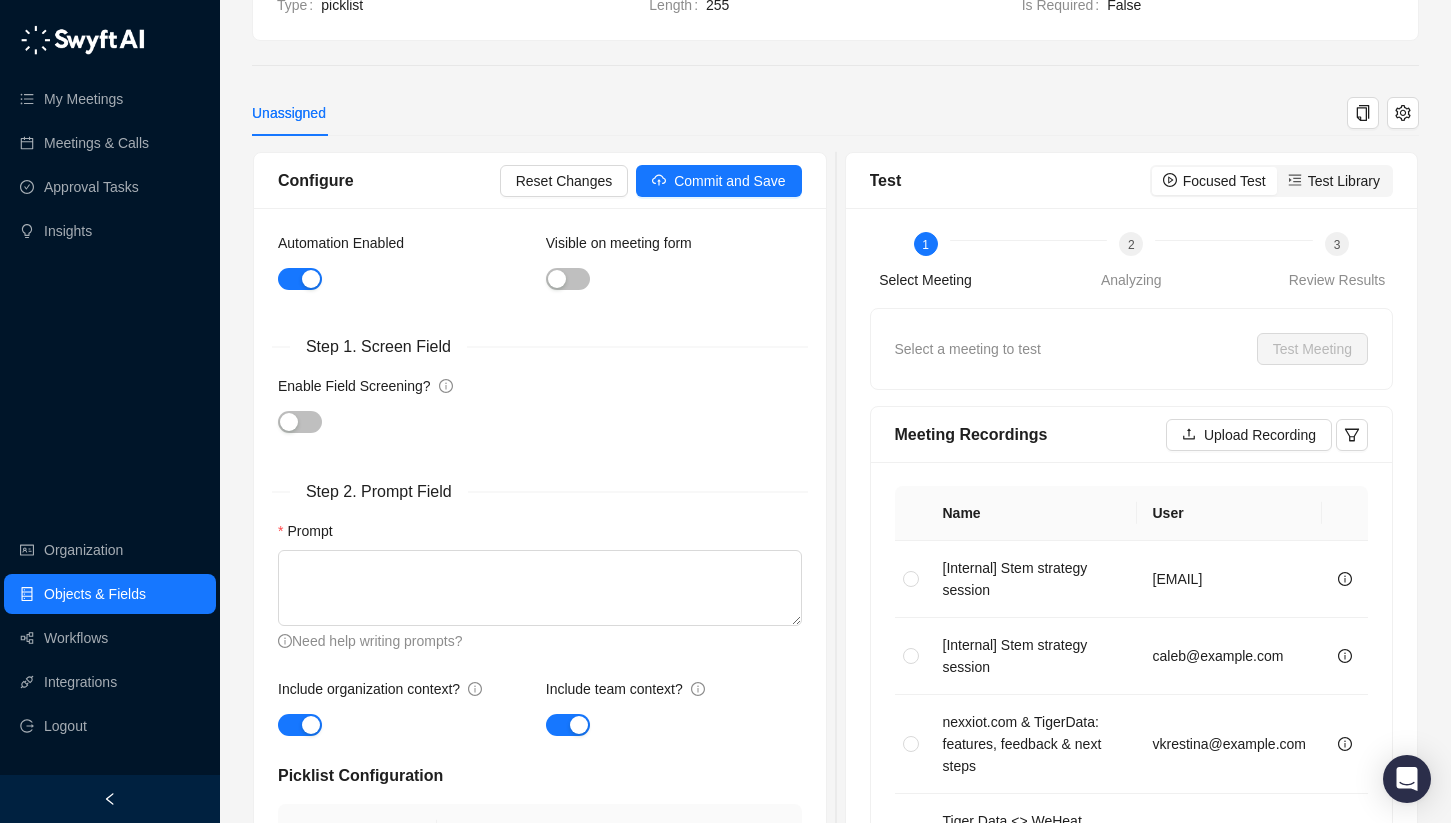 scroll, scrollTop: 207, scrollLeft: 0, axis: vertical 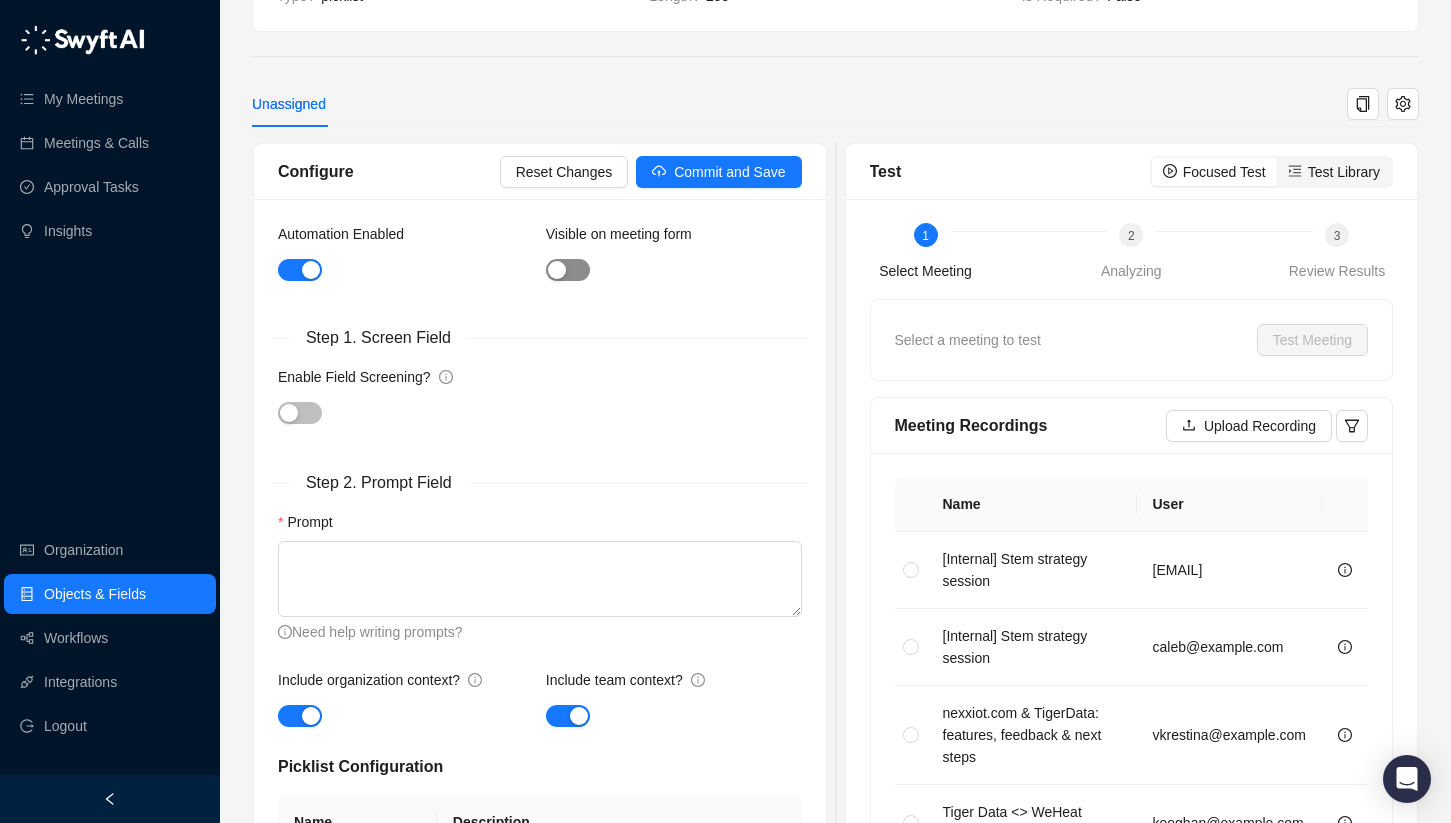 click at bounding box center [557, 270] 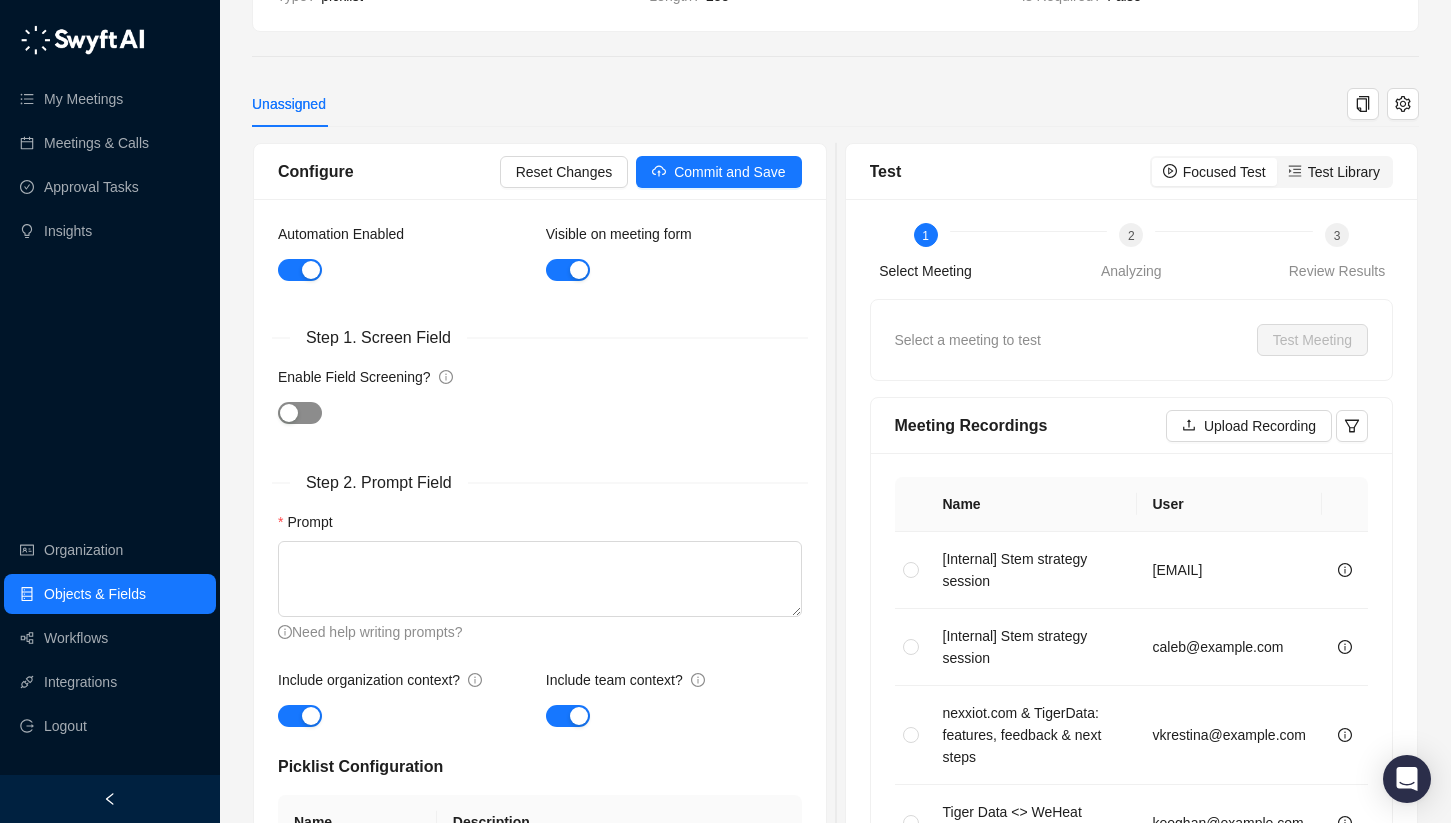 click at bounding box center (289, 413) 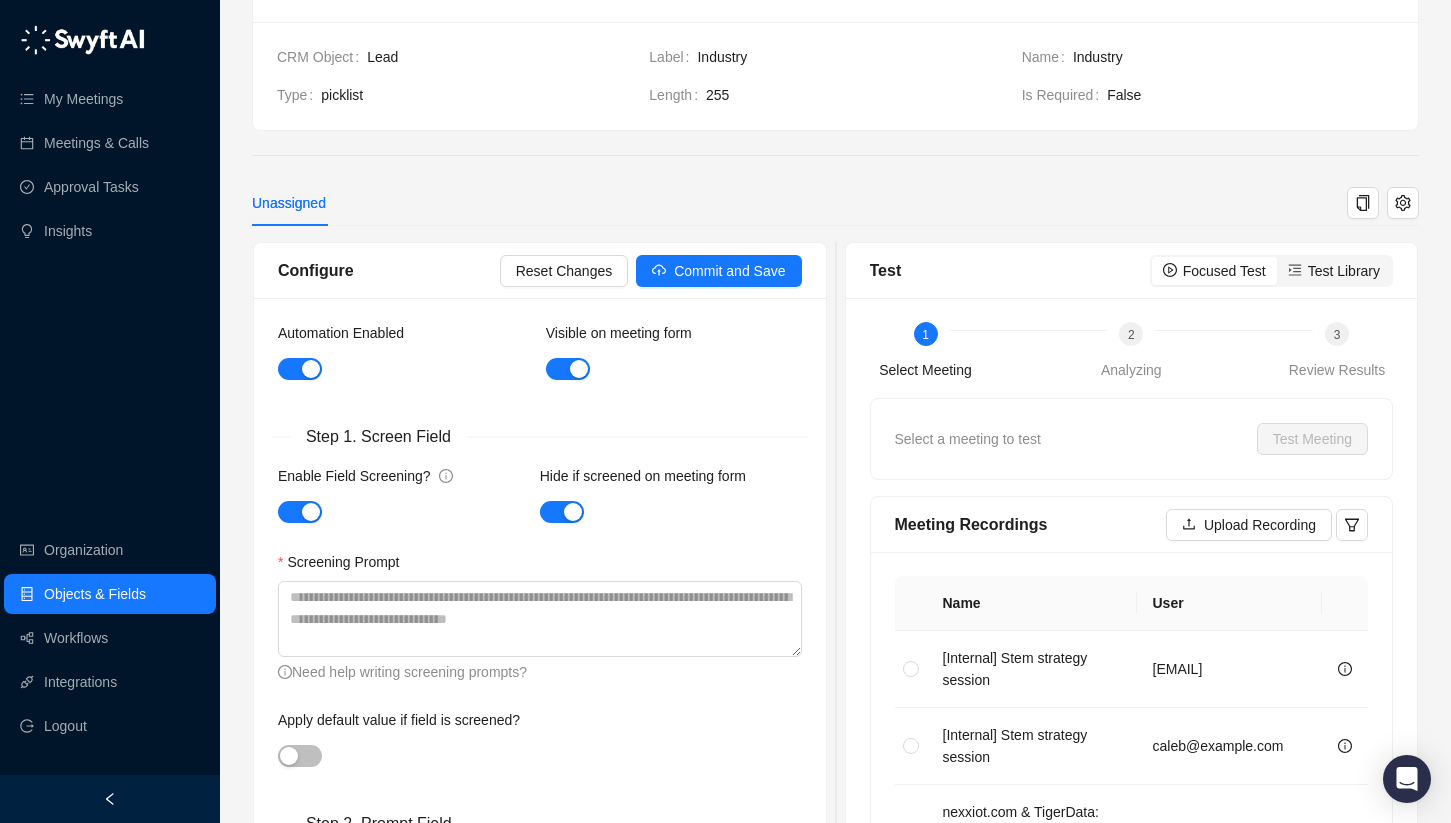 scroll, scrollTop: 87, scrollLeft: 0, axis: vertical 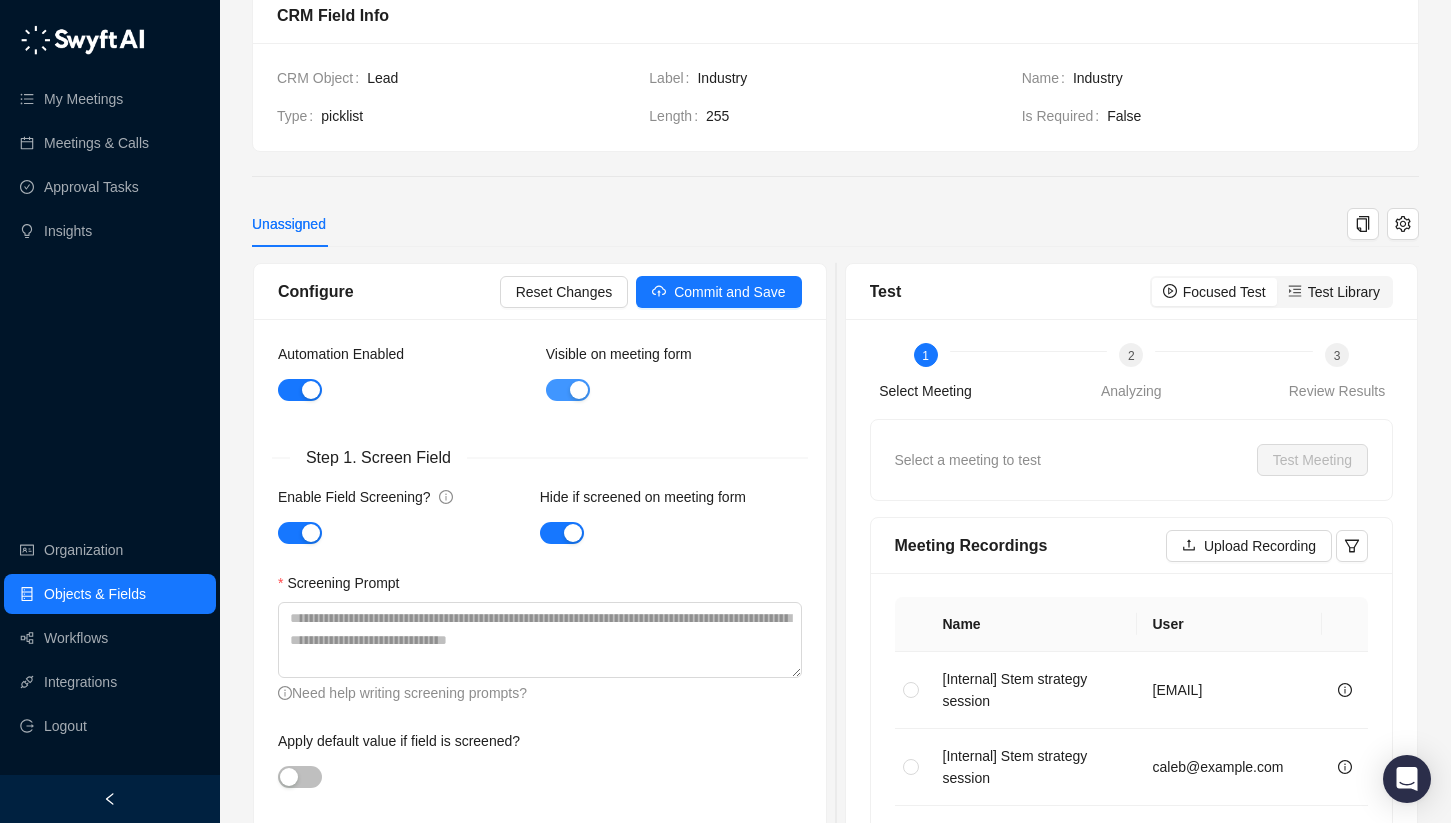 click at bounding box center [579, 390] 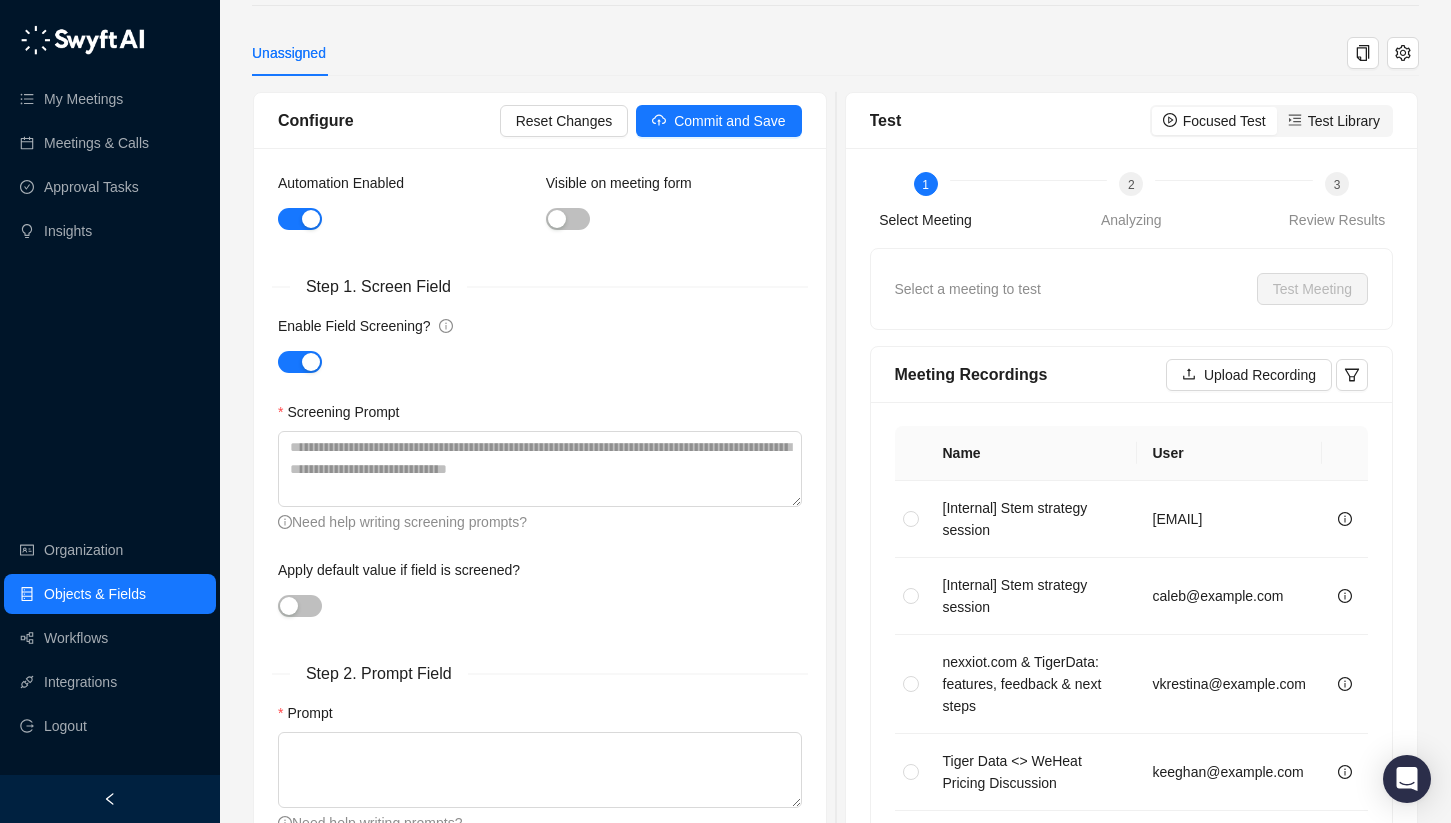 scroll, scrollTop: 259, scrollLeft: 0, axis: vertical 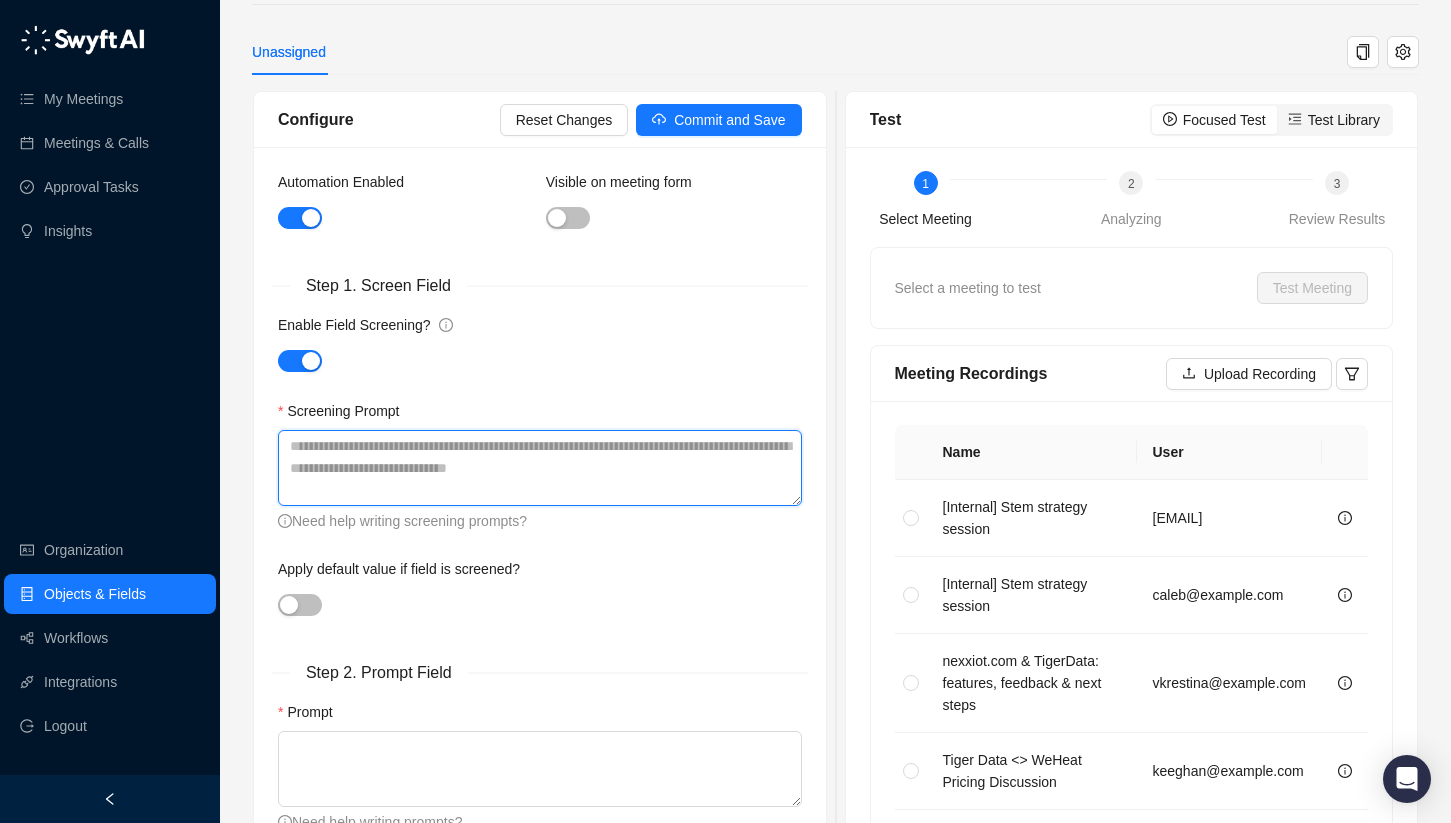 click on "Screening Prompt" at bounding box center [540, 468] 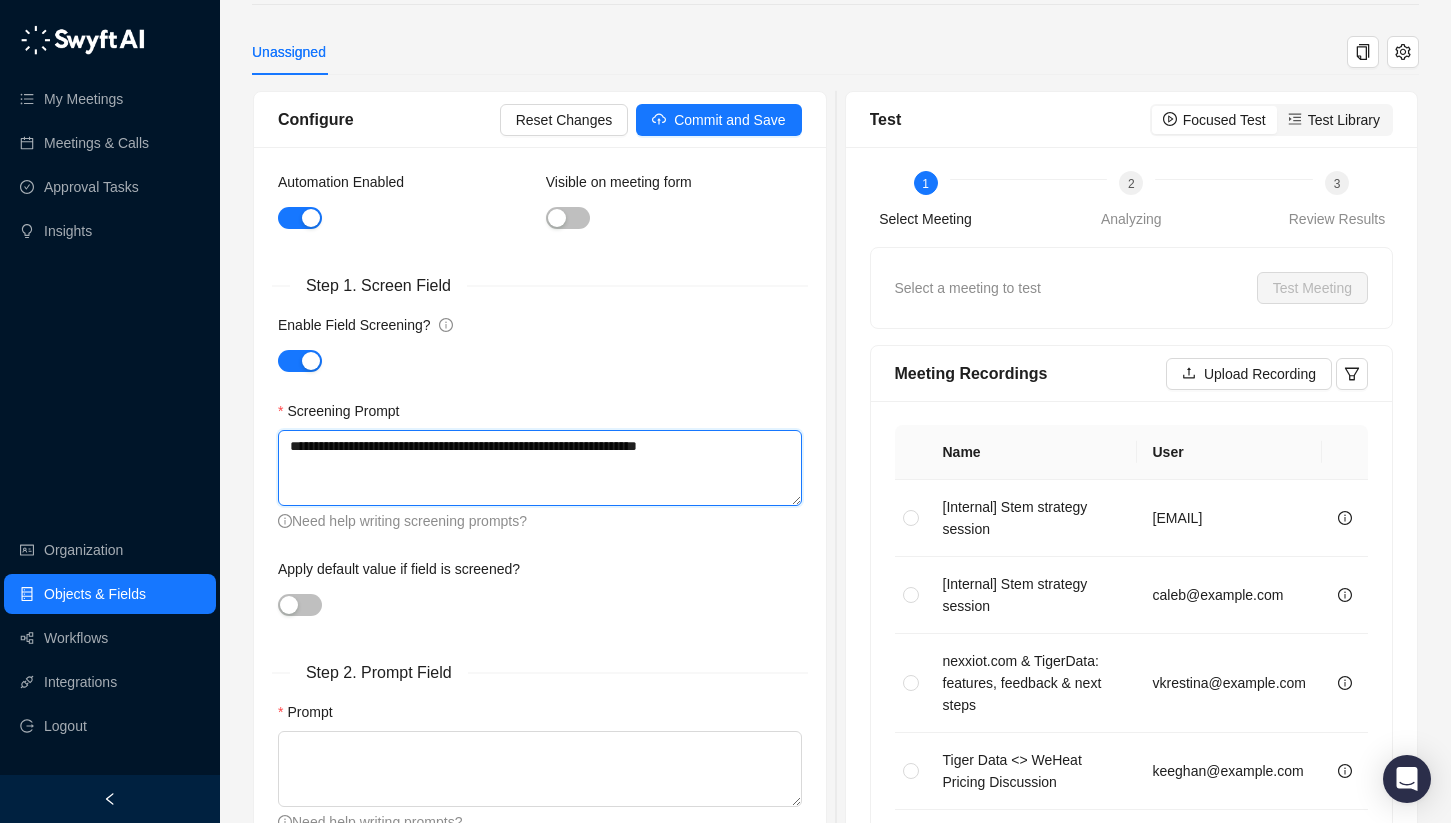 drag, startPoint x: 736, startPoint y: 442, endPoint x: 713, endPoint y: 443, distance: 23.021729 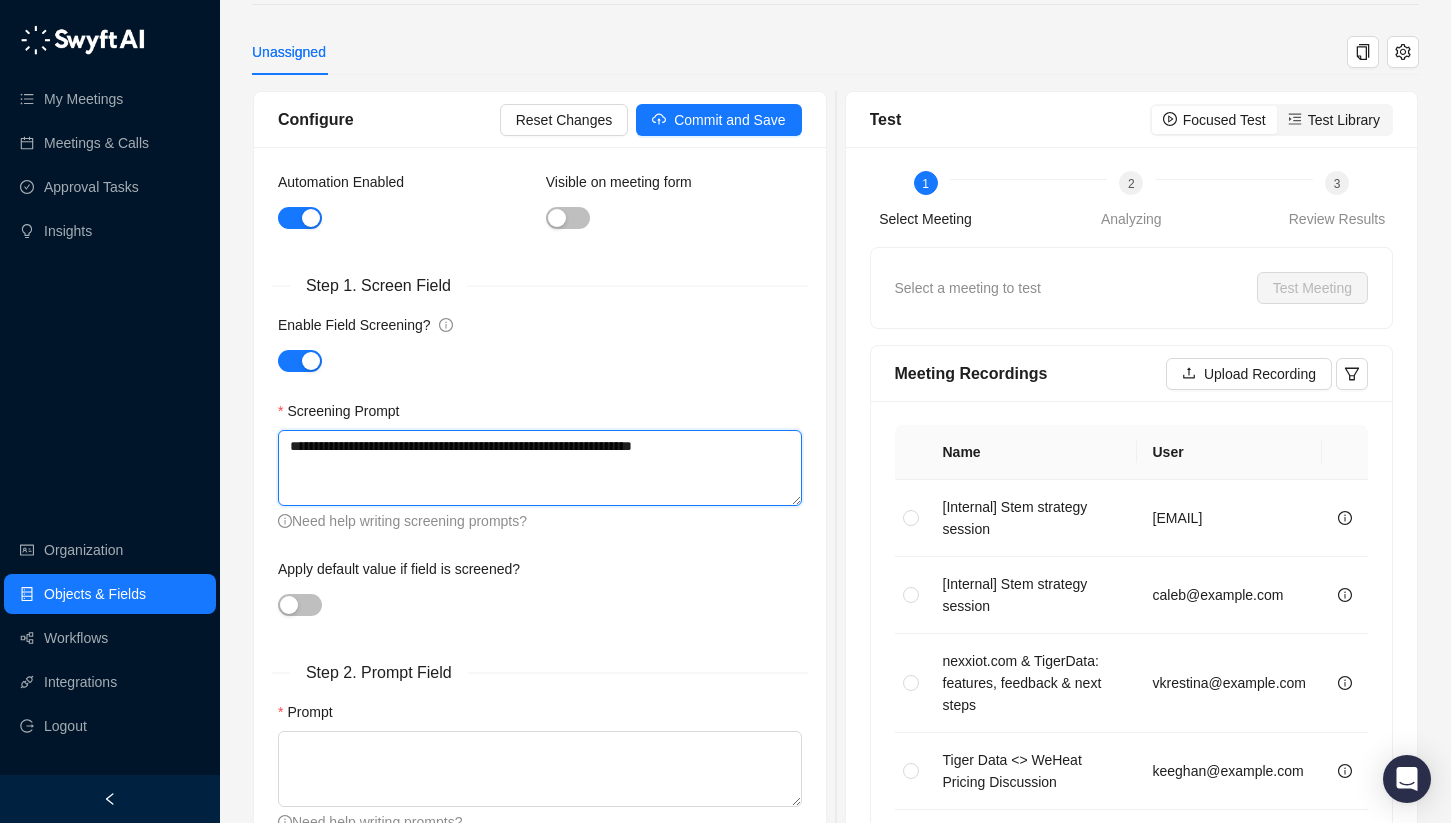 type on "**********" 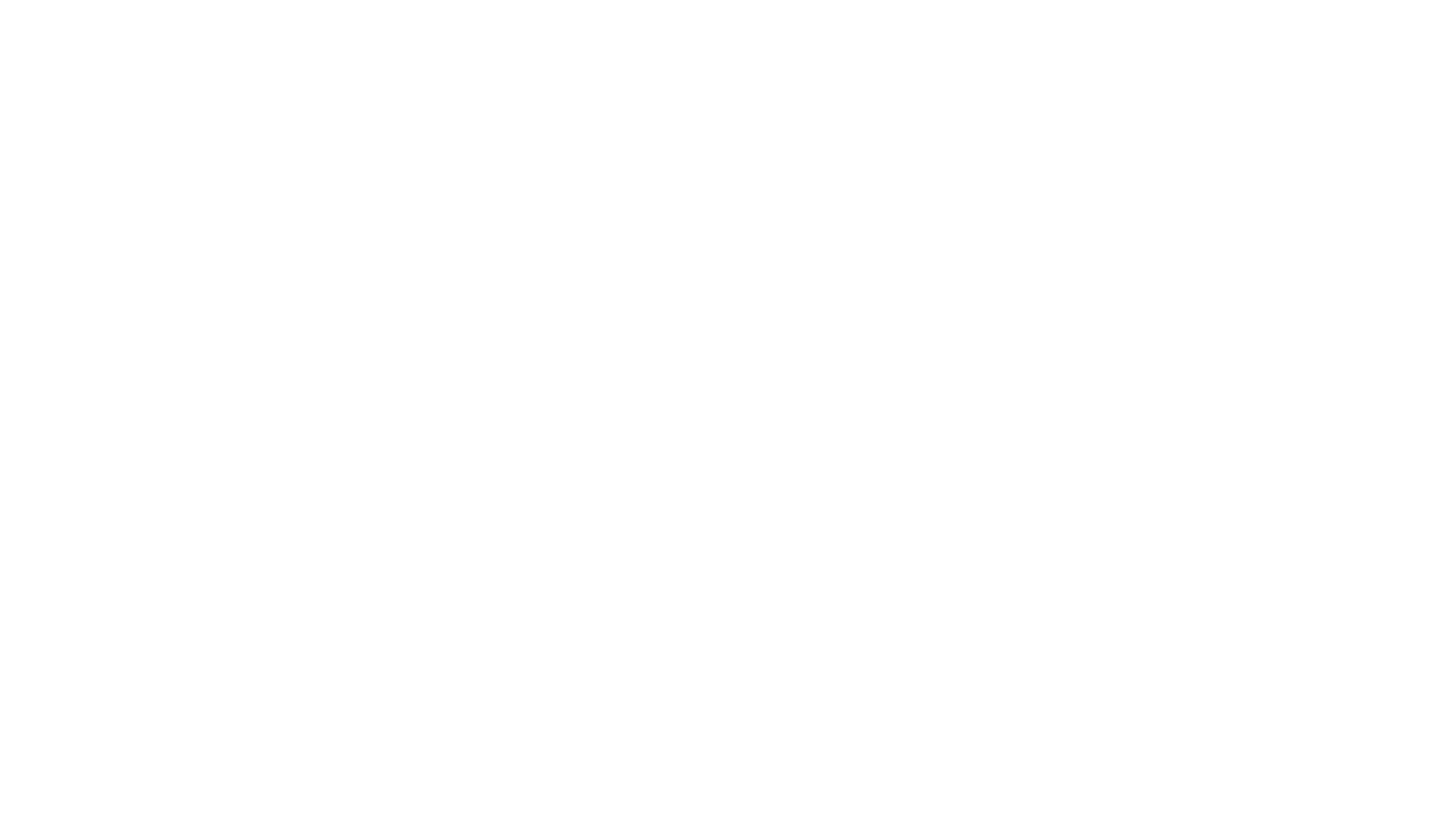 scroll, scrollTop: 0, scrollLeft: 0, axis: both 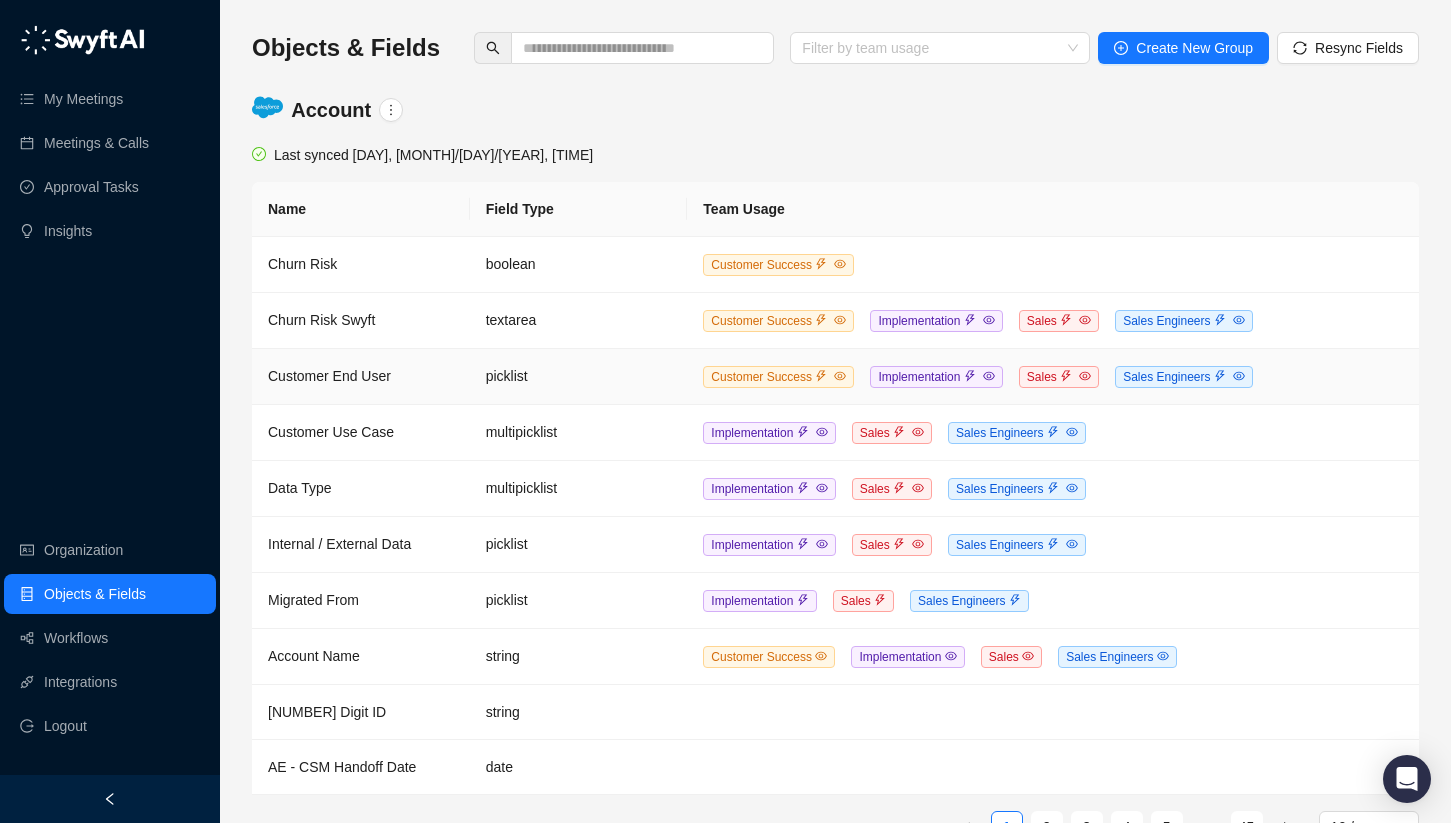click on "Customer End User" at bounding box center (361, 377) 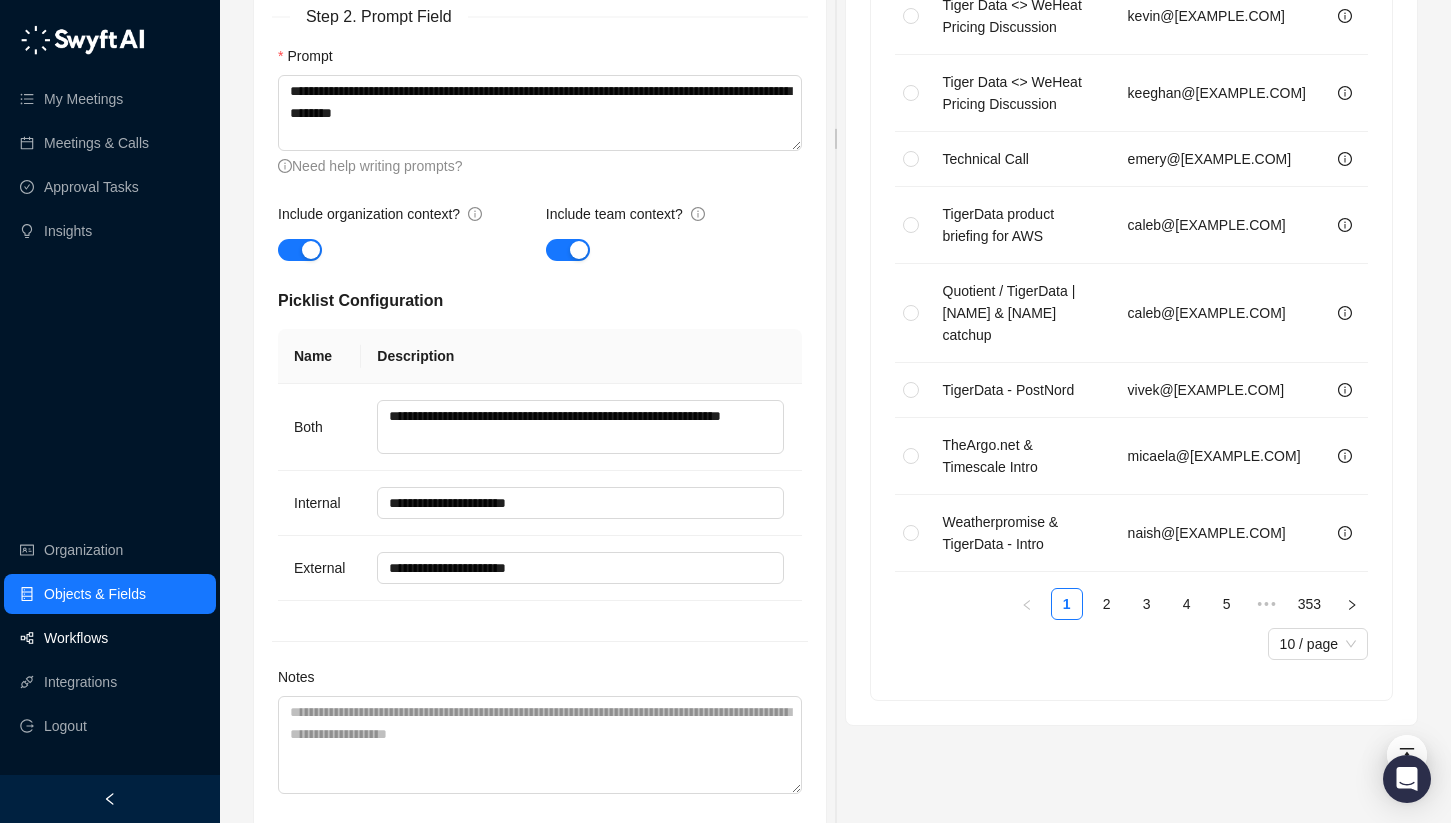 scroll, scrollTop: 951, scrollLeft: 0, axis: vertical 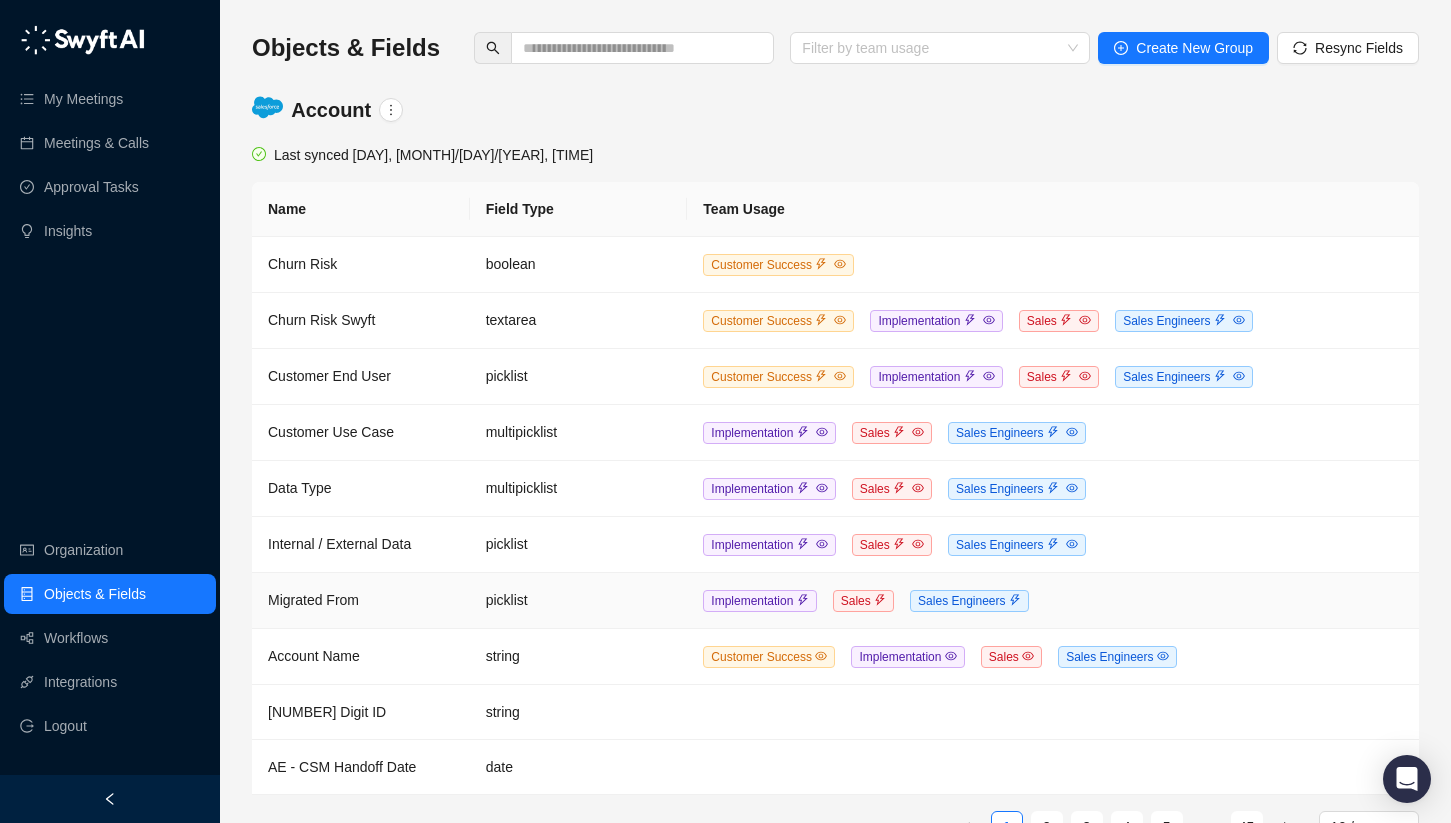 click on "Migrated From" at bounding box center (361, 601) 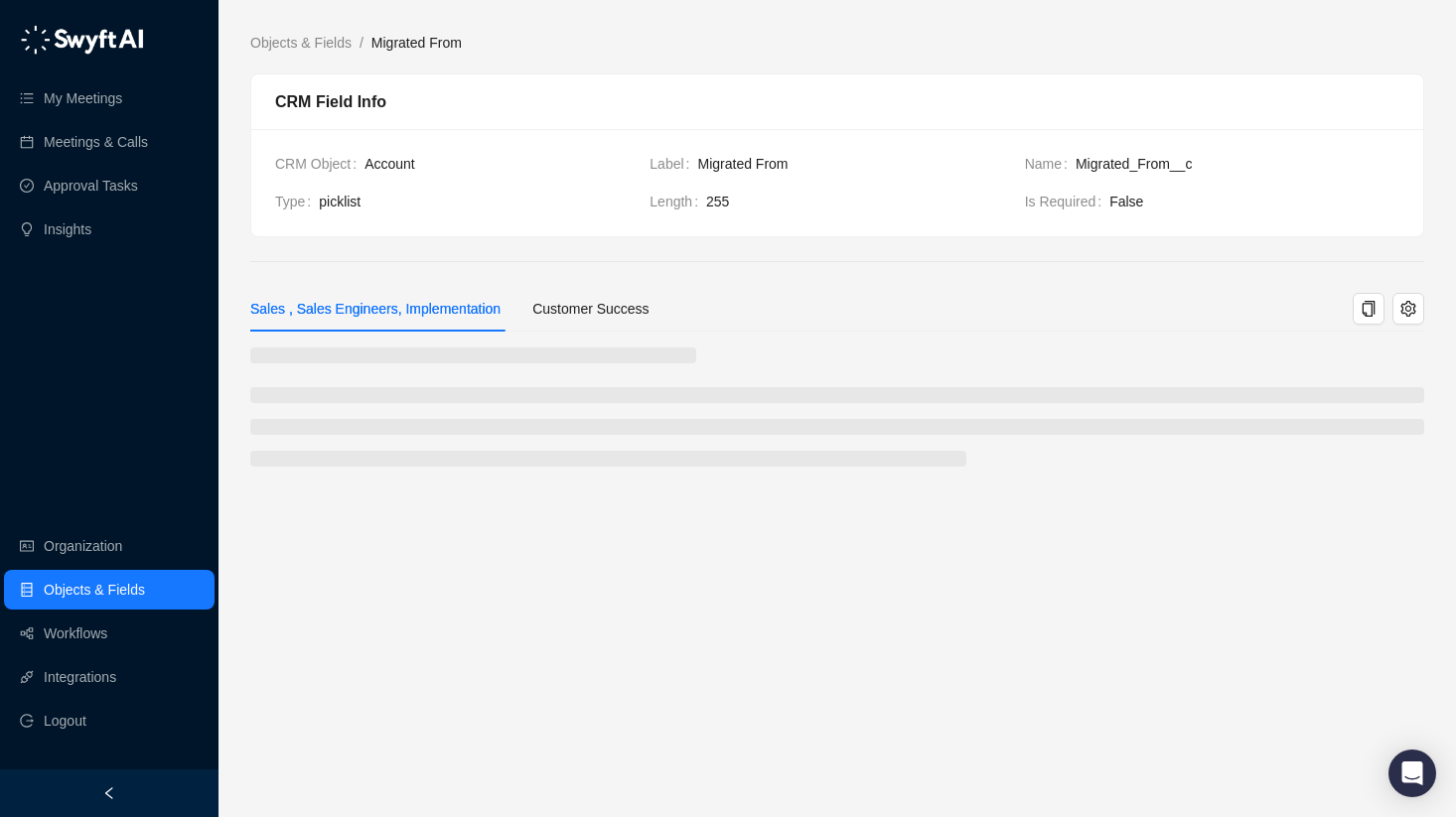 type 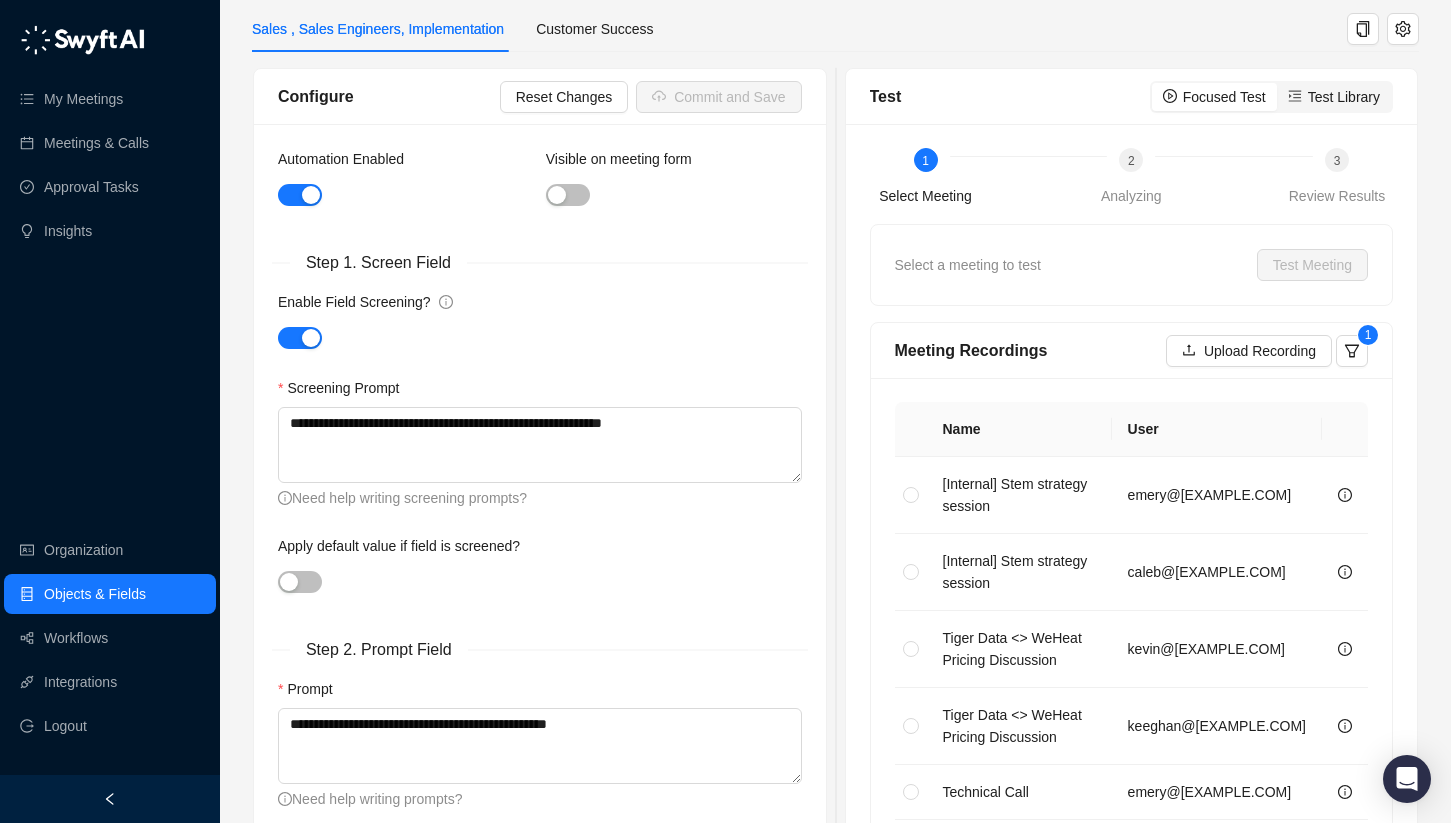 scroll, scrollTop: 277, scrollLeft: 0, axis: vertical 